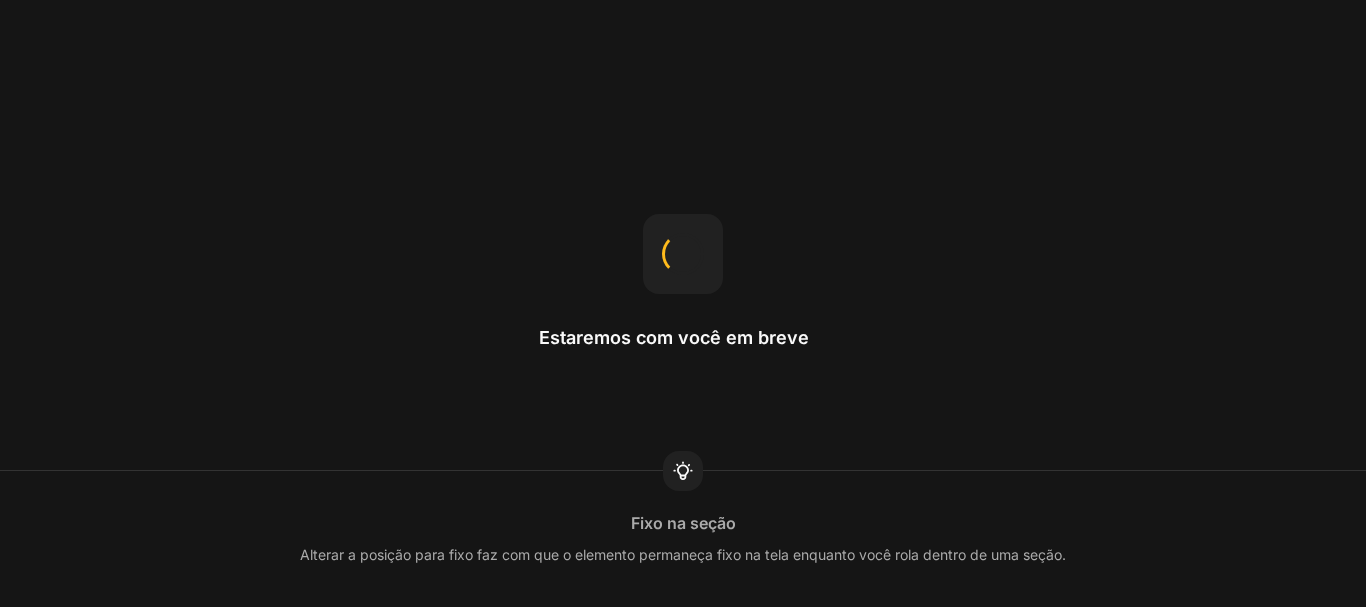 scroll, scrollTop: 0, scrollLeft: 0, axis: both 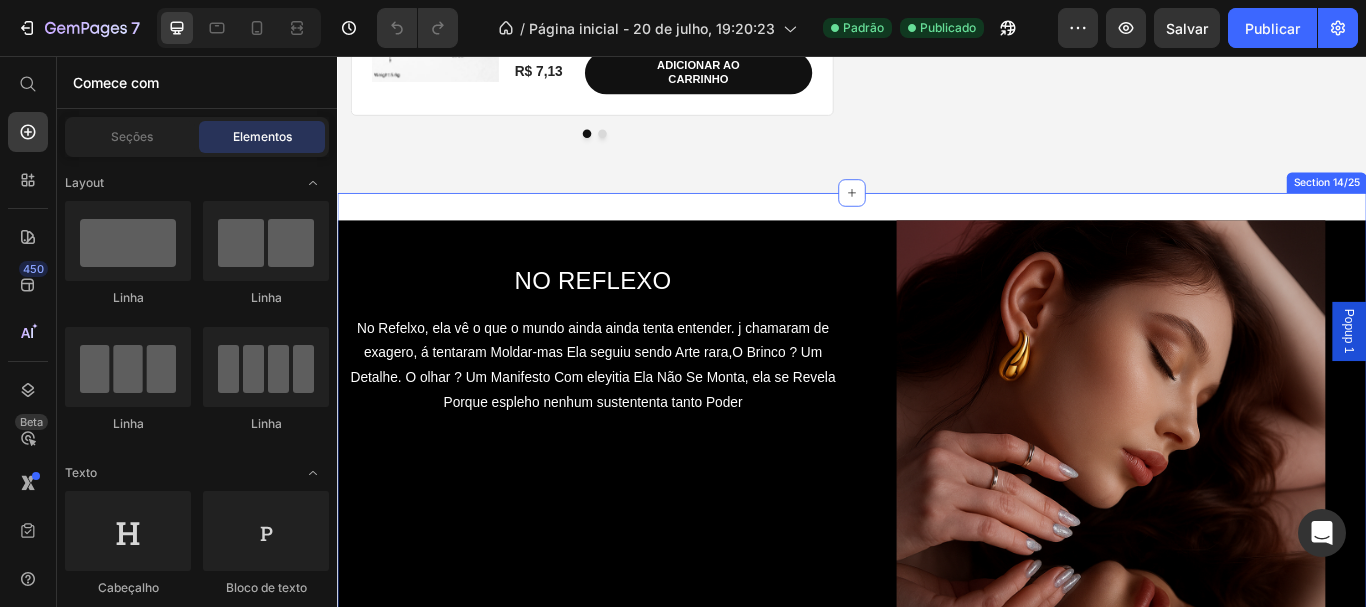 click on "NO REFLEXO  Text block No Refelxo, ela vê o que o mundo ainda ainda tenta entender. j chamaram de exagero, á tentaram Moldar-mas Ela seguiu sendo Arte rara,O Brinco ? Um Detalhe. O olhar ? Um Manifesto Com eleyitia Ela Não Se Monta, ela se Revela Porque espleho nenhum sustententa tanto Poder  Text Block Image Row Section 14/25" at bounding box center (937, 498) 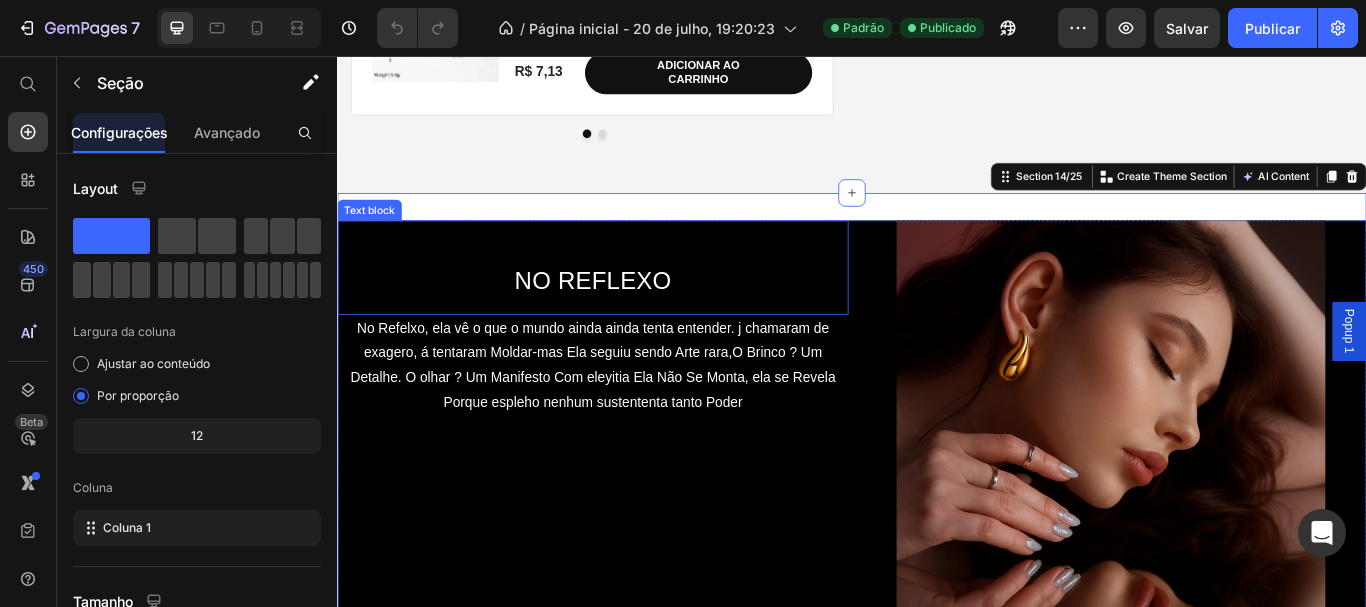 scroll, scrollTop: 298, scrollLeft: 0, axis: vertical 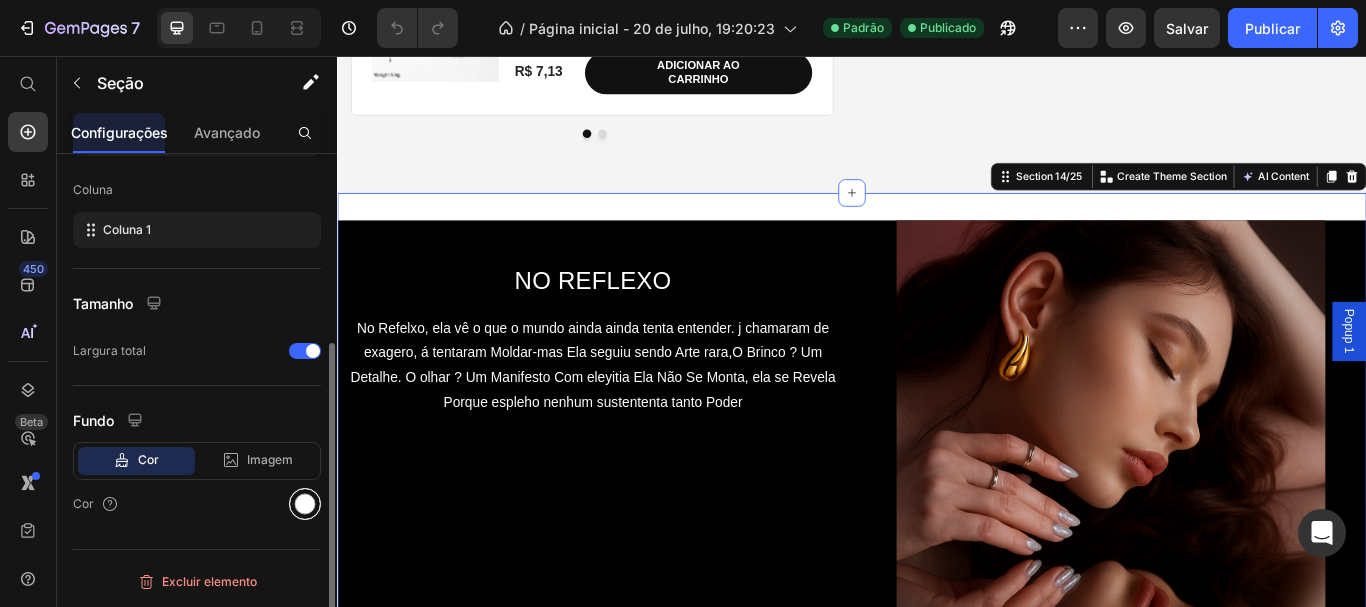 click at bounding box center [305, 504] 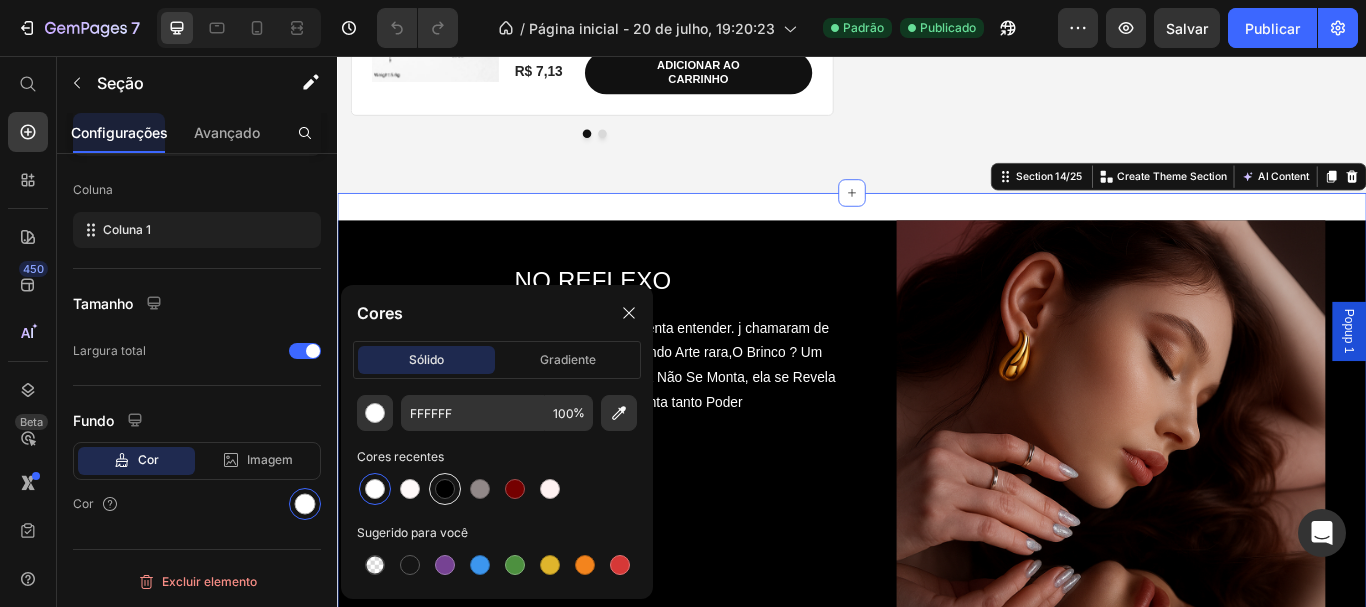 click at bounding box center (445, 489) 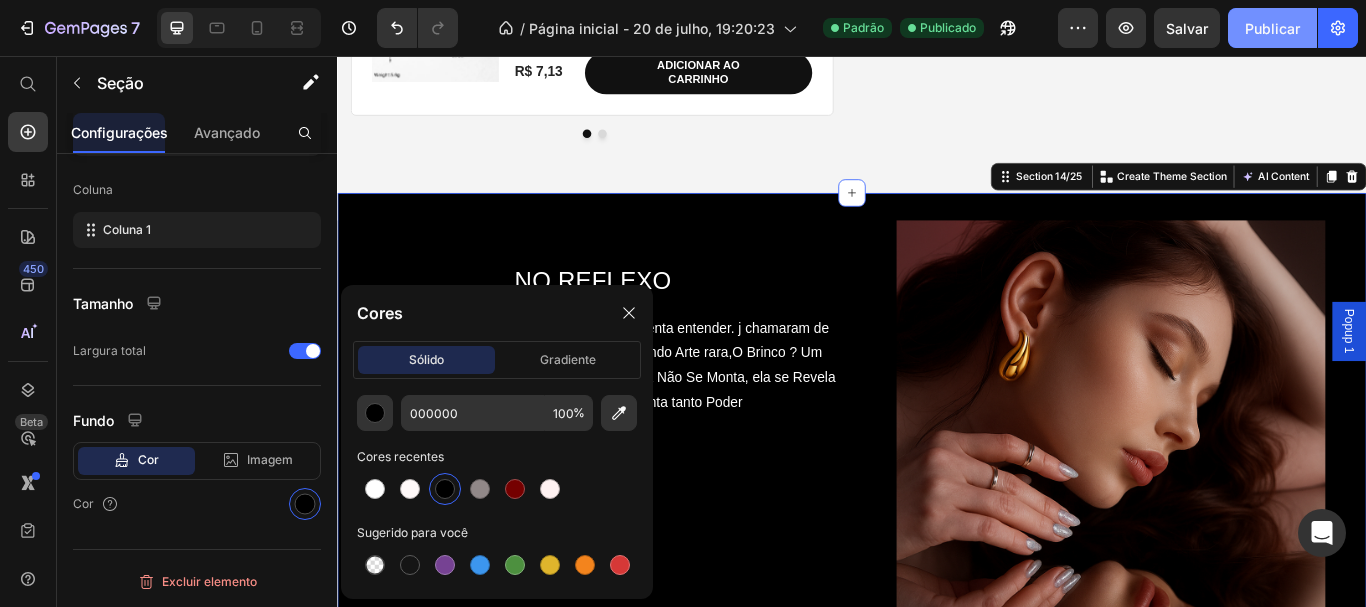 click on "Publicar" at bounding box center [1272, 28] 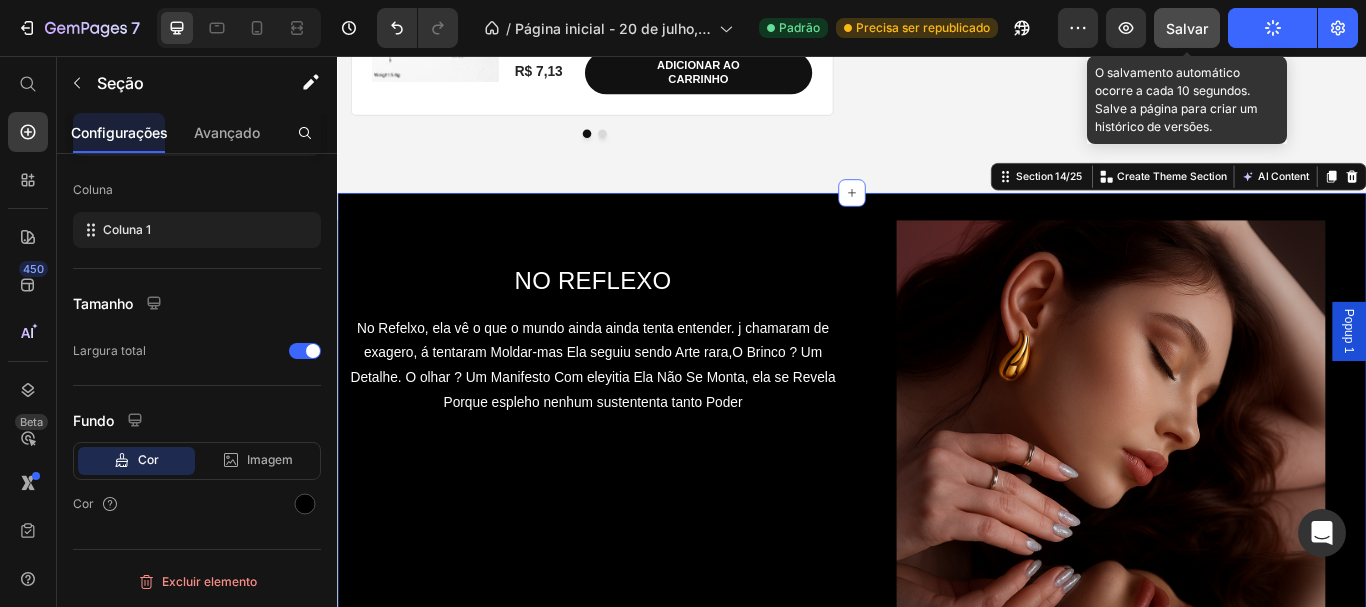 click on "Salvar" at bounding box center (1187, 28) 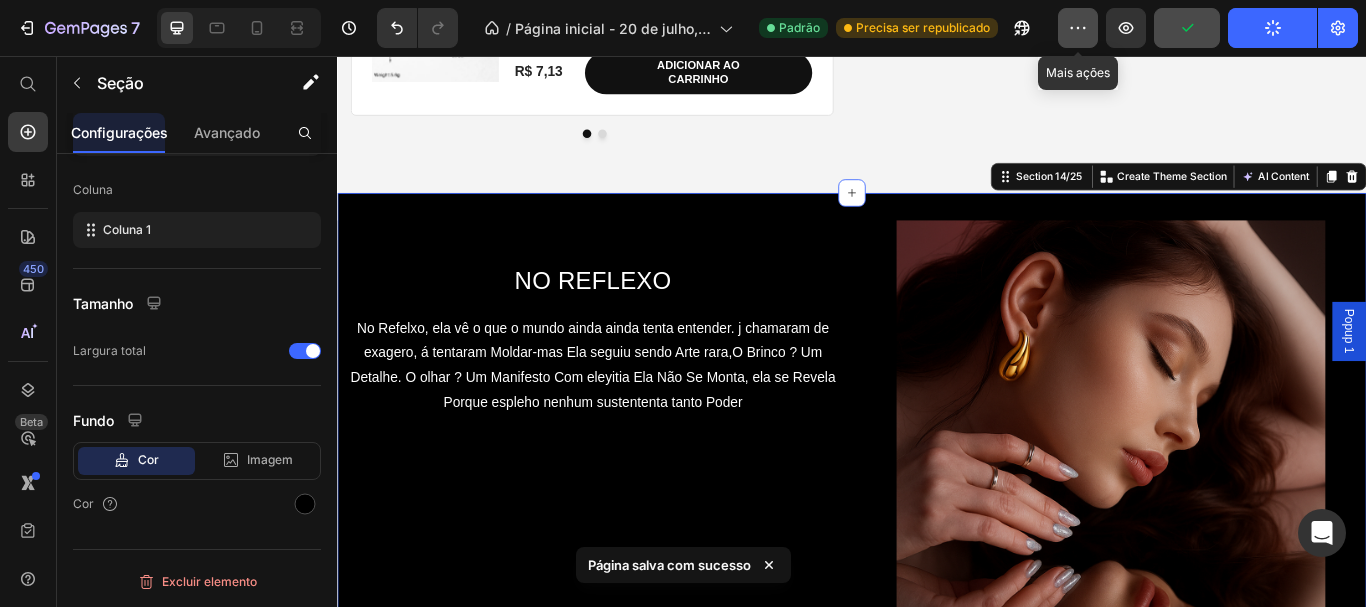 click 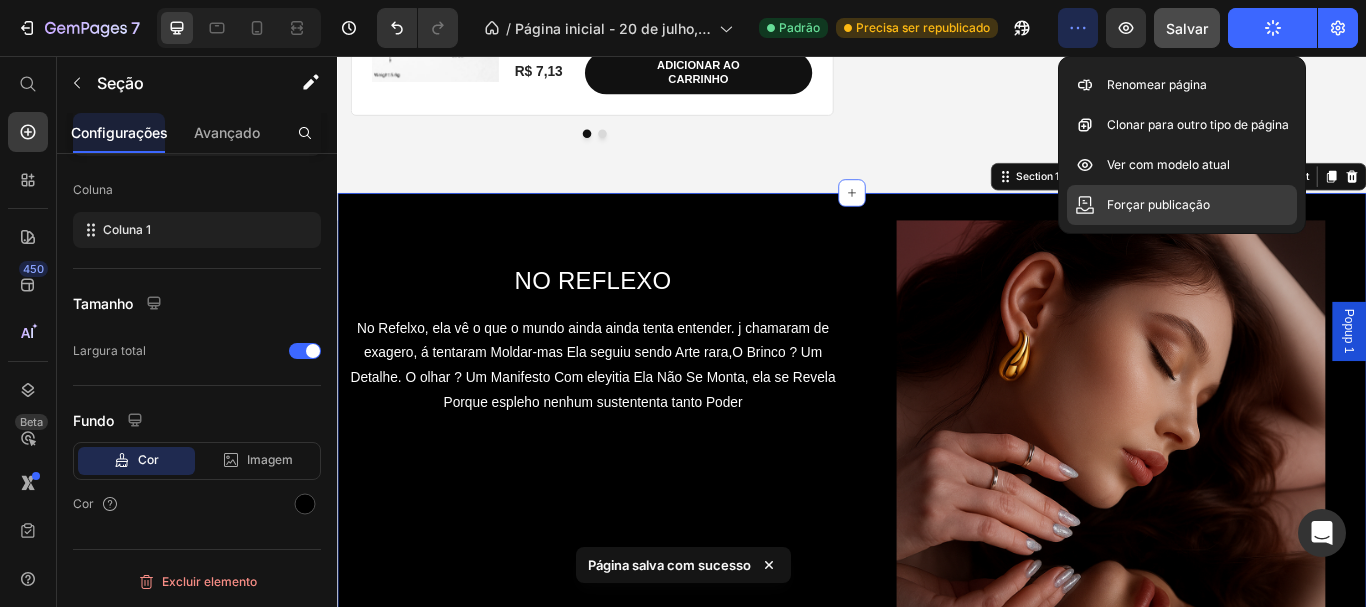 click on "Forçar publicação" 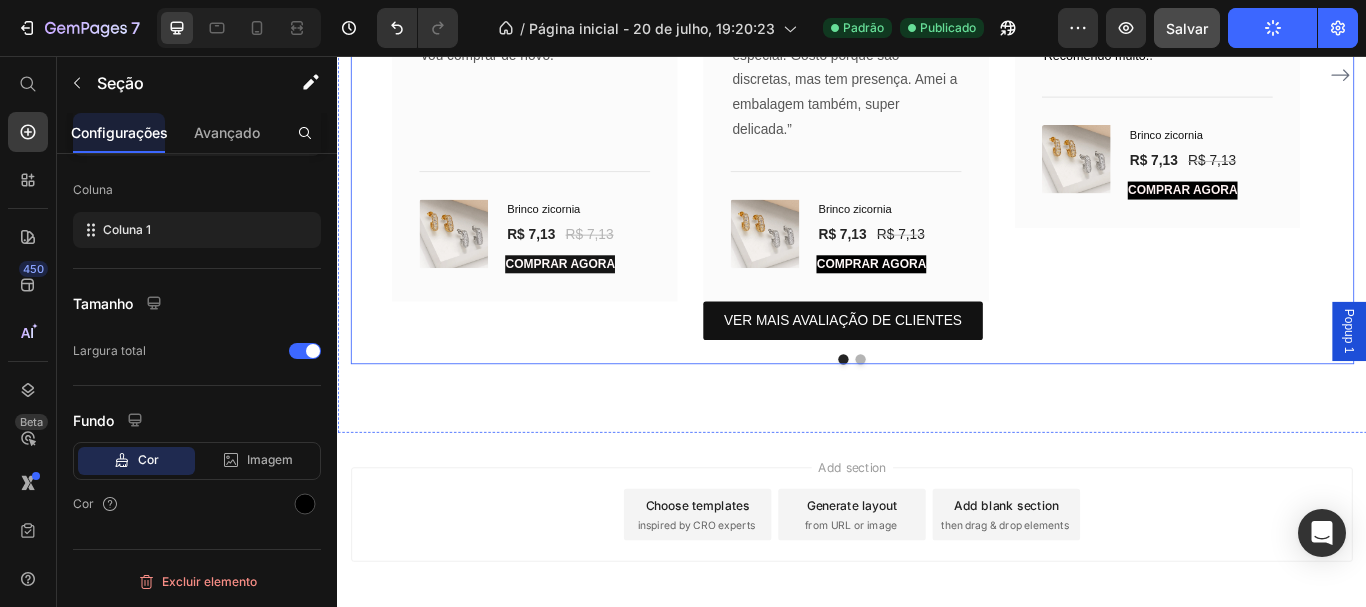 scroll, scrollTop: 11379, scrollLeft: 0, axis: vertical 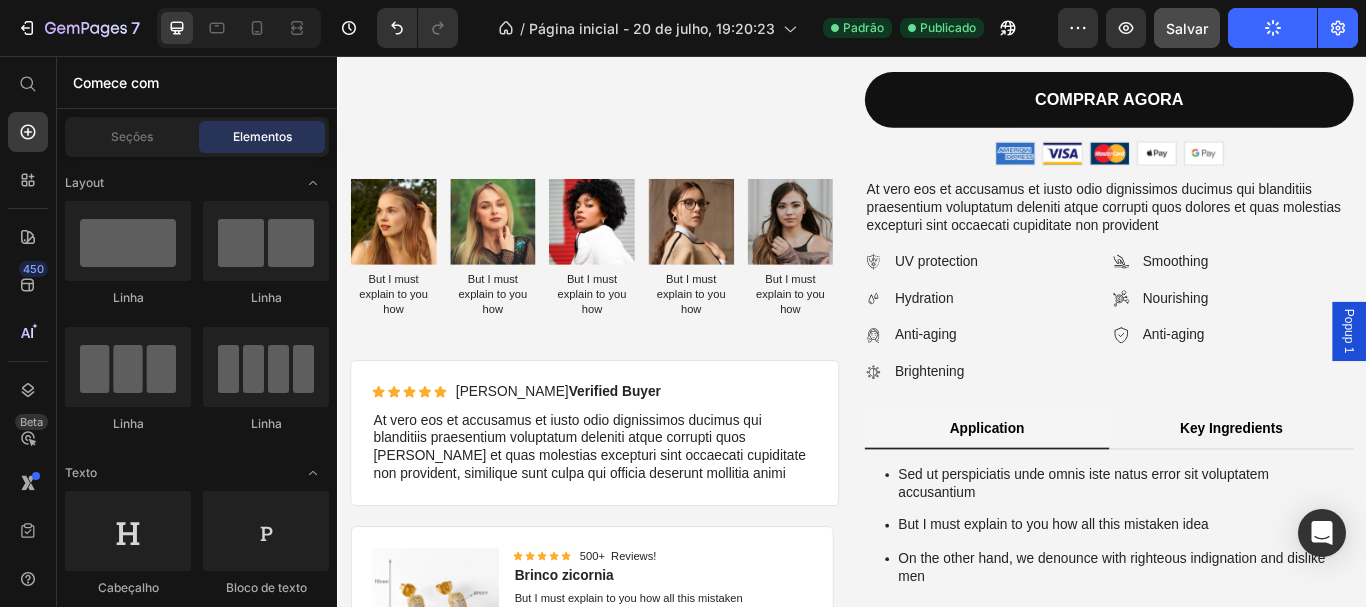 click on "Product Images NOVO PRODUTO Text Block ESTA  OFERTA ACABA EM  Heading 352 Minutos 10 Secundos Countdown Timer Brinco zicornia Product Title Lorem ipsum dolor sit amet, consectetur adipiscing Text Block Icon Icon Icon Icon Icon Icon List 2,500+ Verified Reviews! Text Block Row R$ 7,13 Product Price COR Text Block Gold Gold White White Product Variants & Swatches 15% off + FreTEB GRATIS + GARANTIA DE 30 [PERSON_NAME]  Text Block comprar agora Add to Cart Image Image Image Image Image Row Row Product Image But I must explain to you how  Text Block Image But I must explain to you how  Text Block Image But I must explain to you how  Text Block Image But I must explain to you how  Text Block Image But I must explain to you how  Text Block Carousel Icon Icon Icon Icon Icon Icon List [PERSON_NAME]  Verified Buyer Text Block Row Text Block Row Product Images Icon Icon Icon Icon Icon Icon List 500+  Reviews! Text Block Row Brinco zicornia Product Title But I must explain to you how all this mistaken" at bounding box center [937, 206] 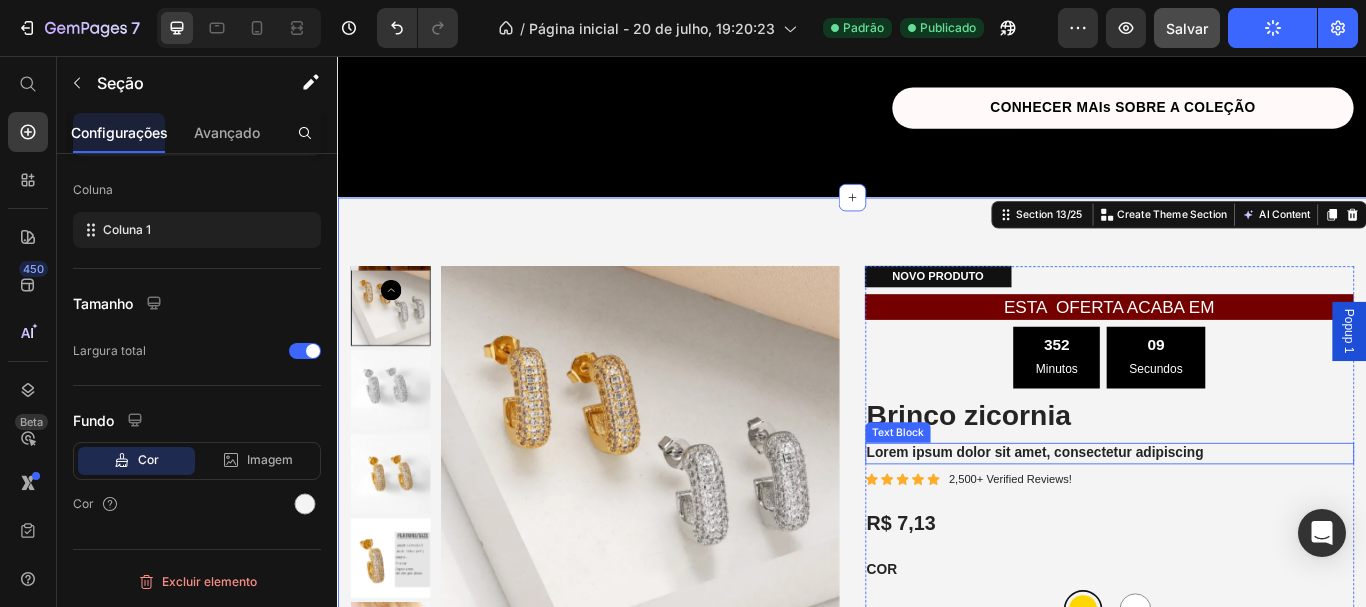 scroll, scrollTop: 7510, scrollLeft: 0, axis: vertical 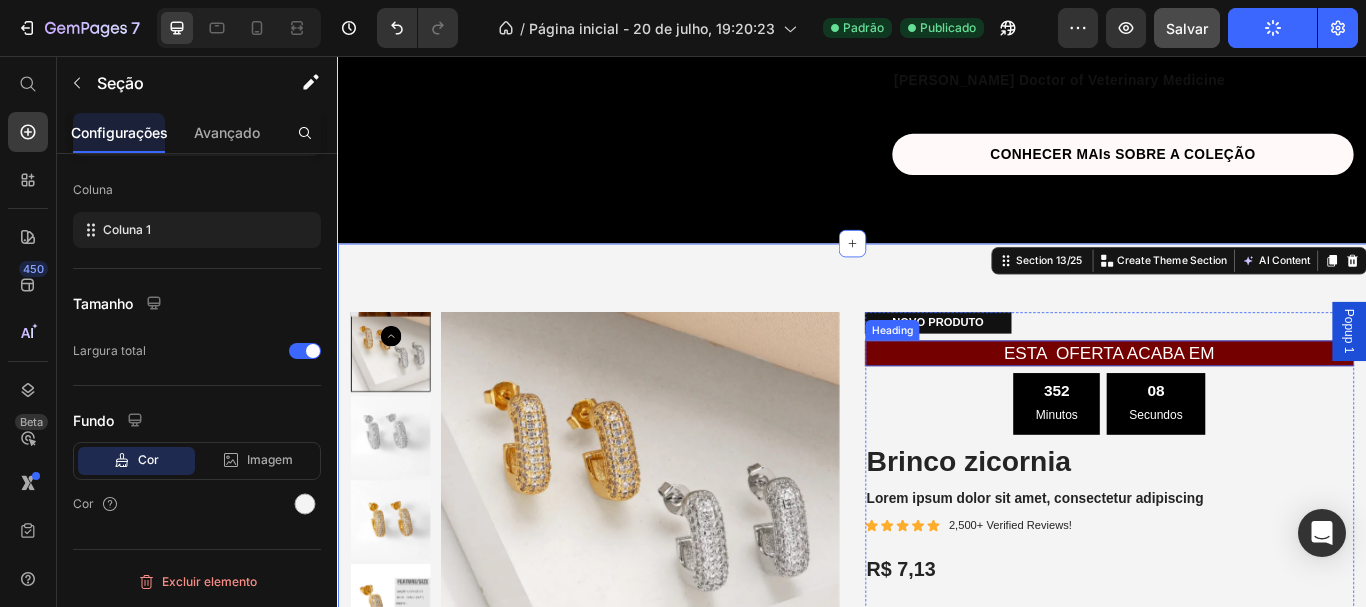 click on "ESTA  OFERTA ACABA EM" at bounding box center (1237, 403) 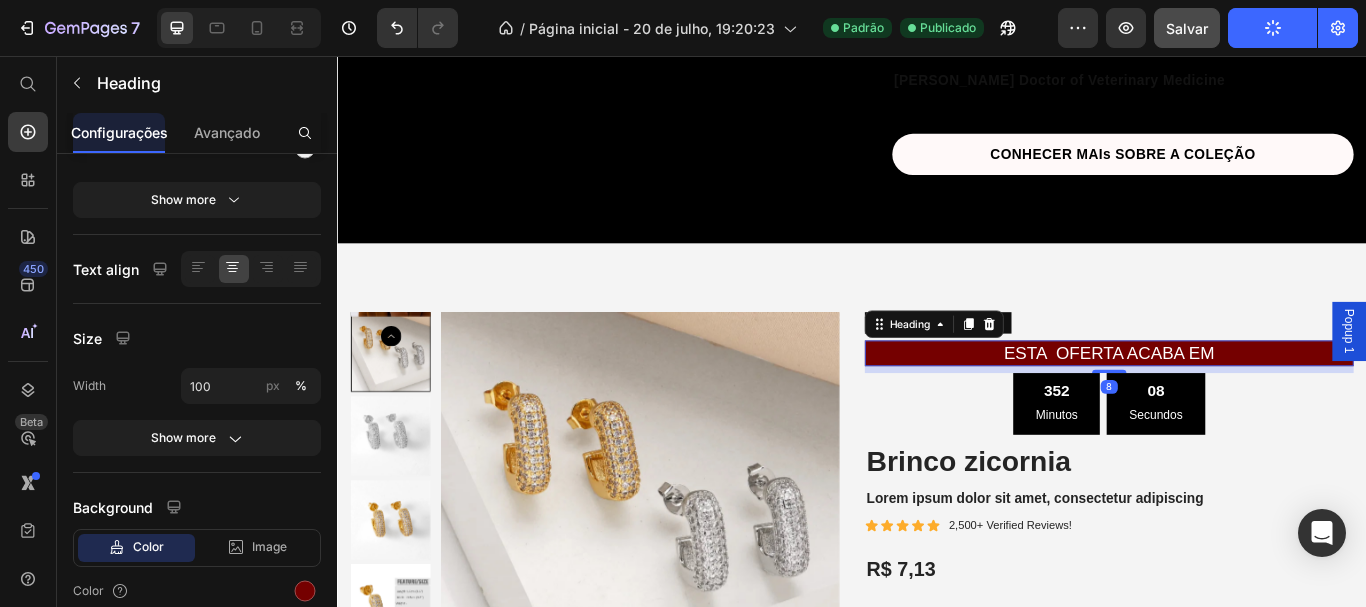 scroll, scrollTop: 0, scrollLeft: 0, axis: both 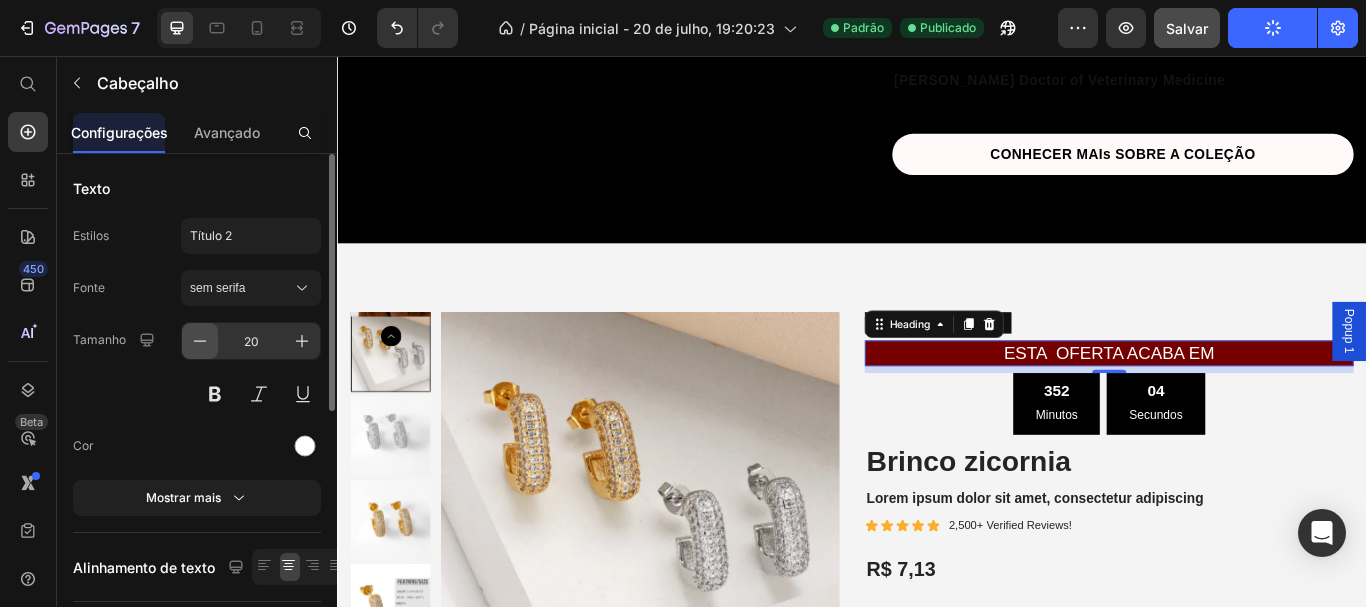click at bounding box center [200, 341] 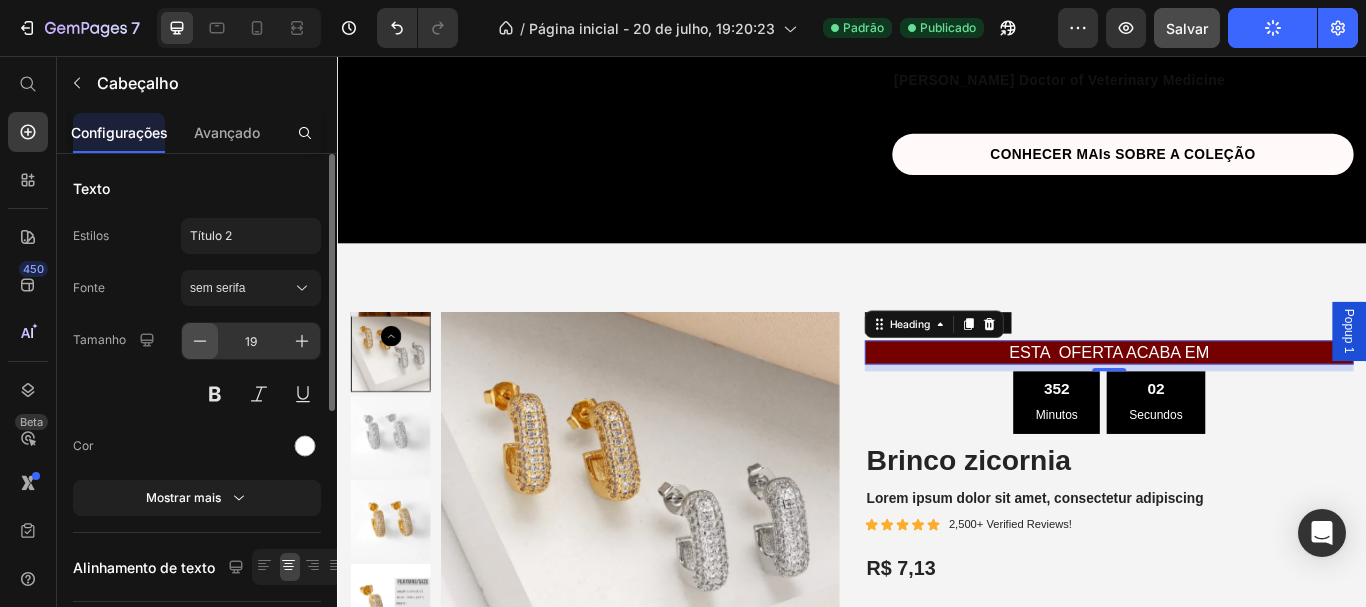 click at bounding box center (200, 341) 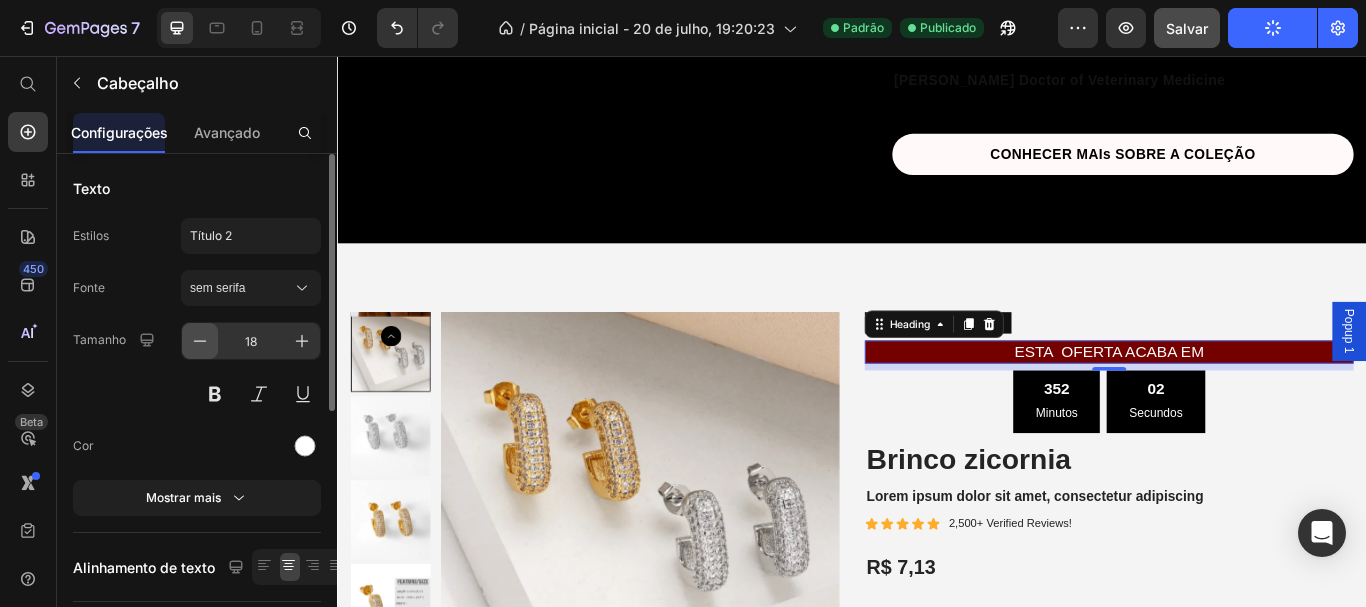 click at bounding box center [200, 341] 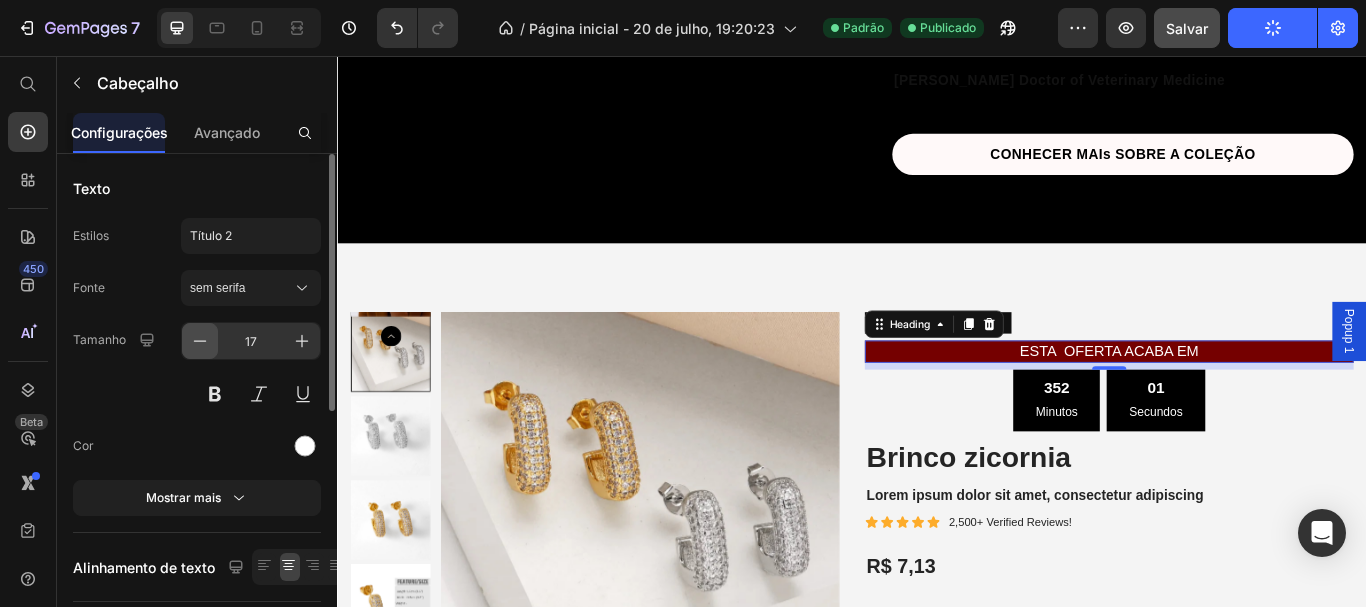 click at bounding box center [200, 341] 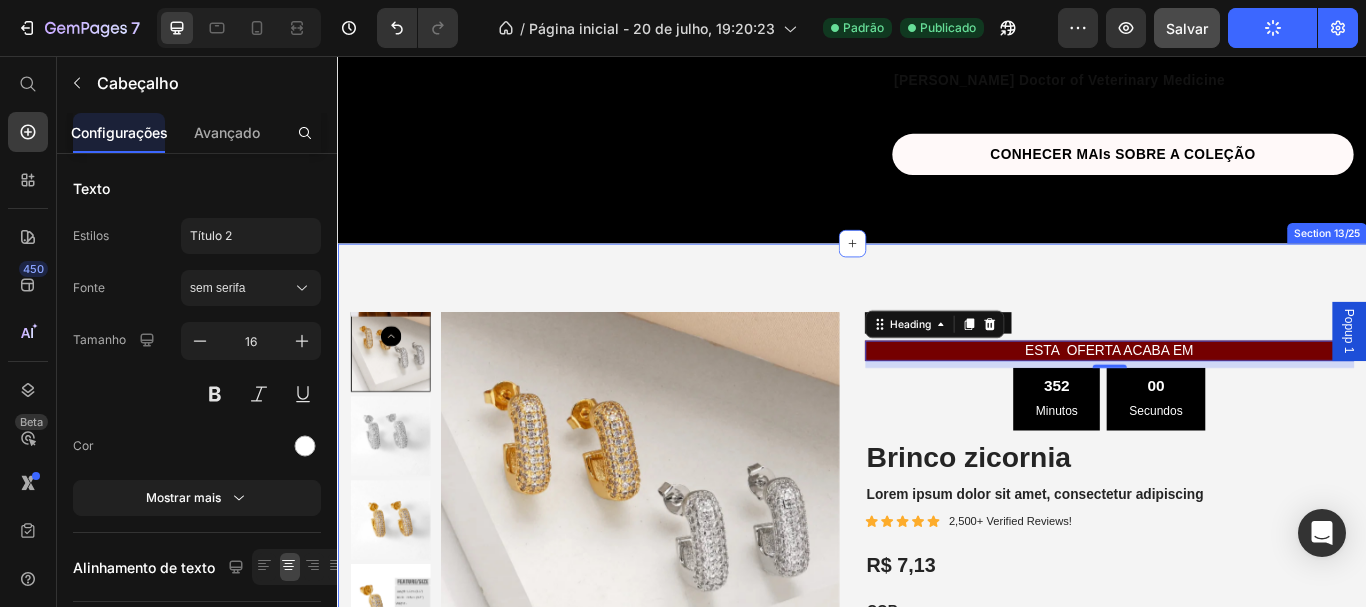 drag, startPoint x: 1107, startPoint y: 297, endPoint x: 1065, endPoint y: 310, distance: 43.965897 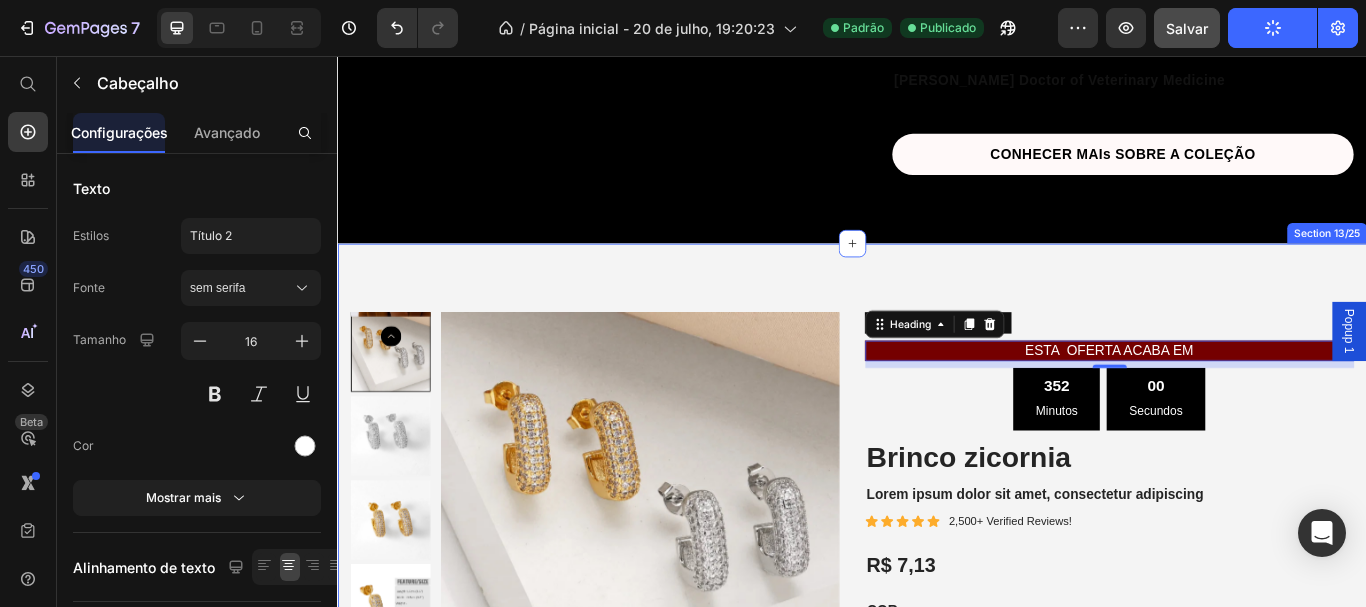 click on "Product Images NOVO PRODUTO Text Block ESTA  OFERTA ACABA EM  Heading   8 352 Minutos 00 Secundos Countdown Timer Brinco zicornia Product Title Lorem ipsum dolor sit amet, consectetur adipiscing Text Block Icon Icon Icon Icon Icon Icon List 2,500+ Verified Reviews! Text Block Row R$ 7,13 Product Price COR Text Block Gold Gold White White Product Variants & Swatches 15% off + FreTEB GRATIS + GARANTIA DE 30 [PERSON_NAME]  Text Block comprar agora Add to Cart Image Image Image Image Image Row Row Product Image But I must explain to you how  Text Block Image But I must explain to you how  Text Block Image But I must explain to you how  Text Block Image But I must explain to you how  Text Block Image But I must explain to you how  Text Block Carousel Icon Icon Icon Icon Icon Icon List [PERSON_NAME]  Verified Buyer Text Block Row Text Block Row Product Images Icon Icon Icon Icon Icon Icon List 500+  Reviews! Text Block Row Brinco zicornia Product Title Text Block Text Block R$ 7,13 Product Price" at bounding box center [937, 972] 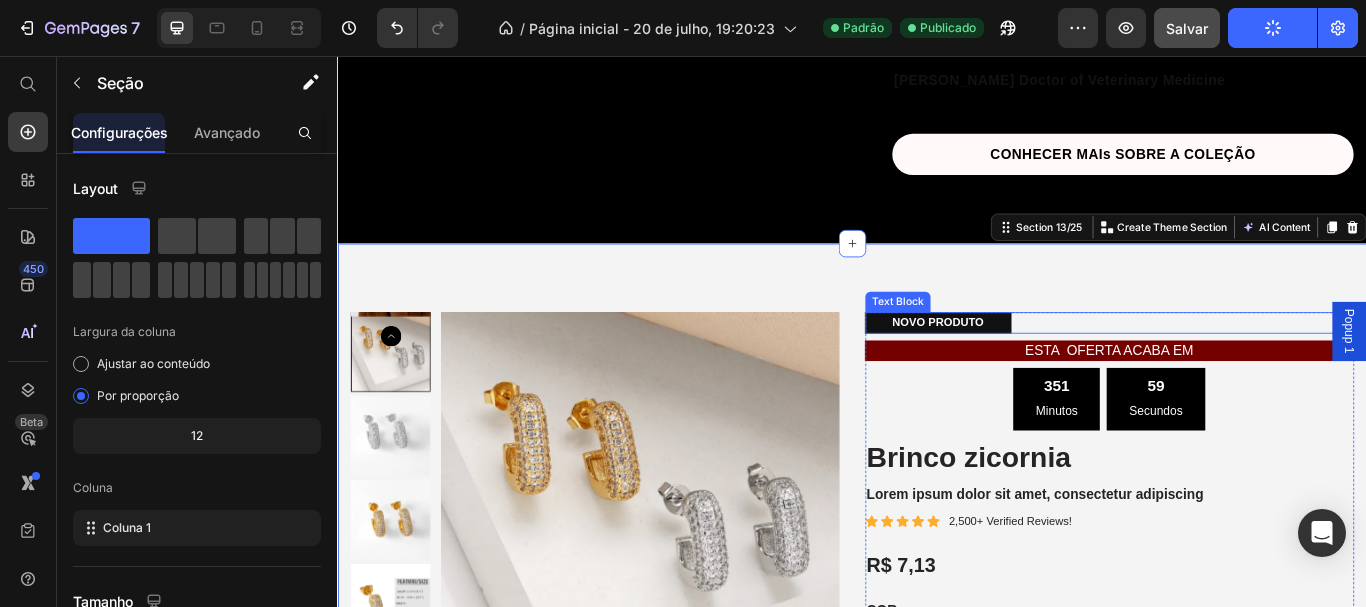 click on "NOVO PRODUTO" at bounding box center (1037, 367) 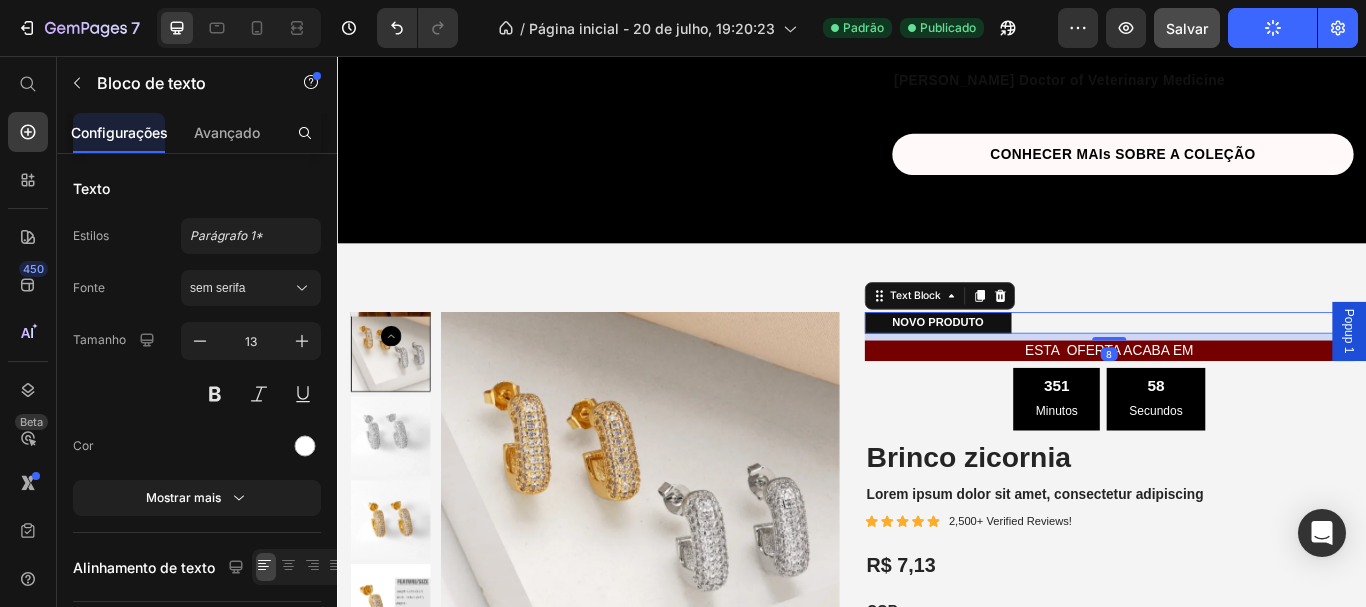 click on "NOVO PRODUTO" at bounding box center [1037, 367] 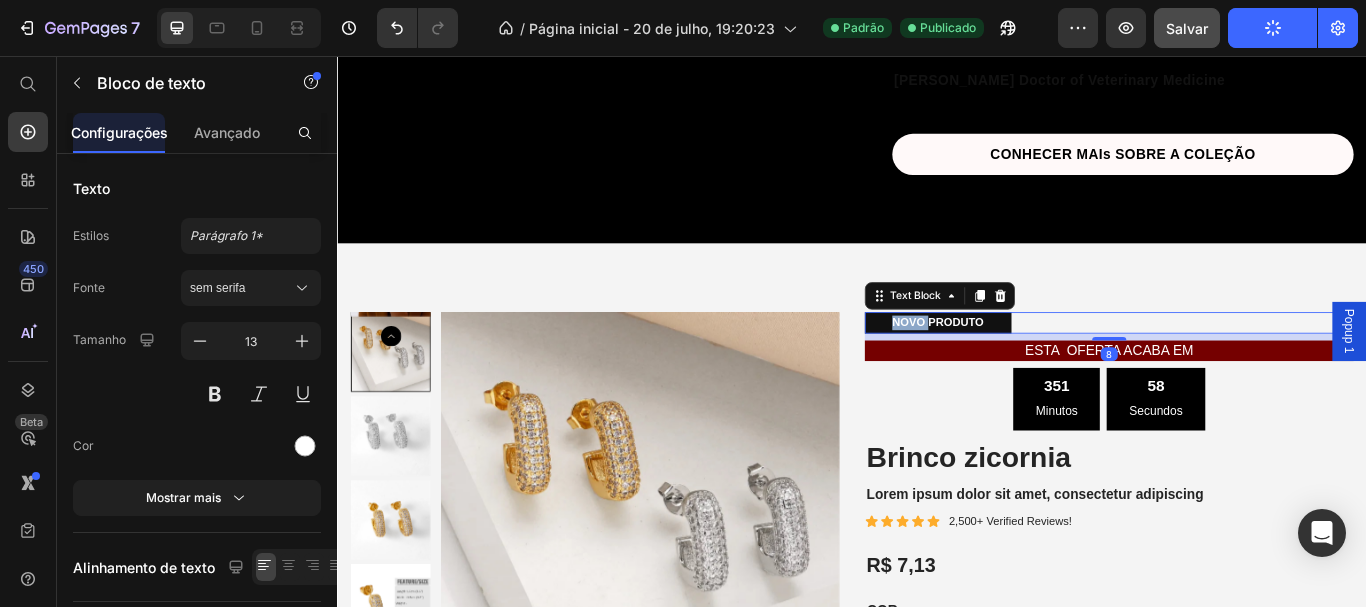 click on "NOVO PRODUTO" at bounding box center [1037, 367] 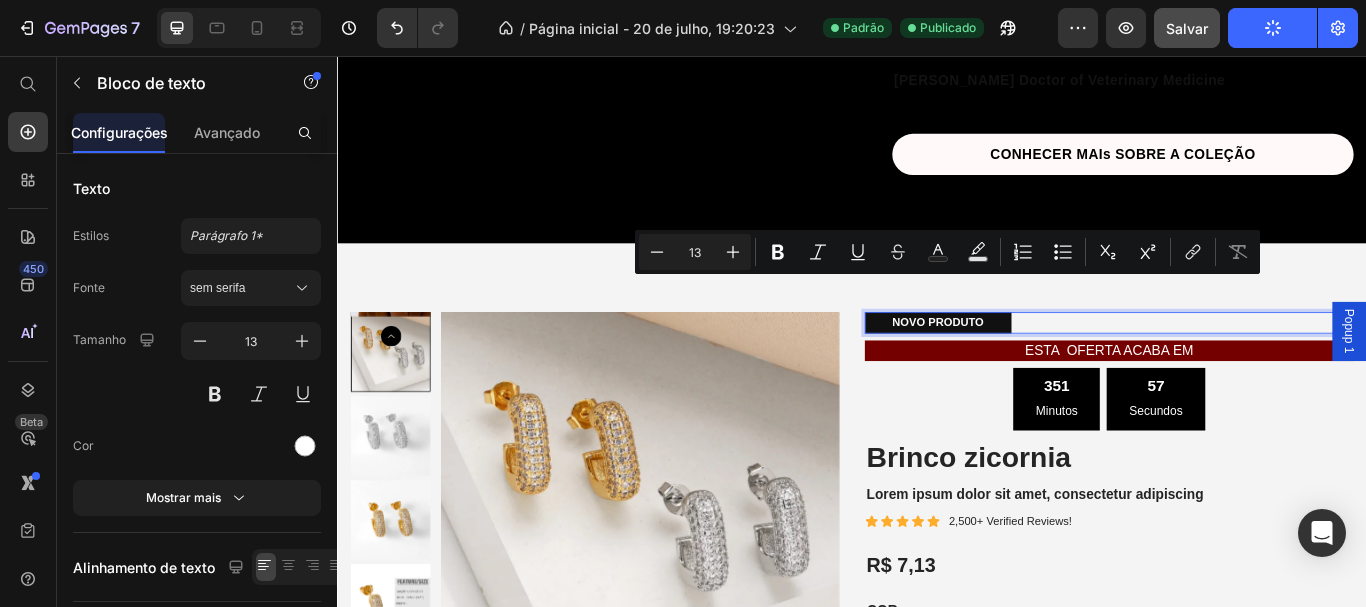 click on "NOVO PRODUTO" at bounding box center [1037, 367] 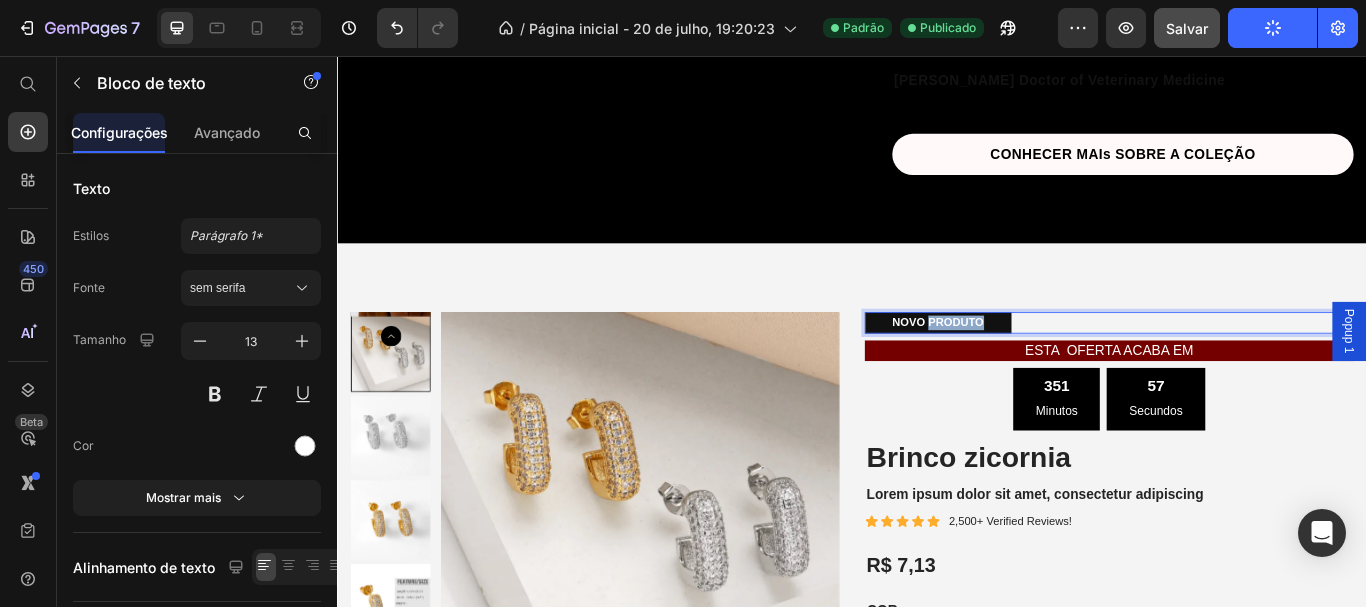 click on "NOVO PRODUTO" at bounding box center [1037, 367] 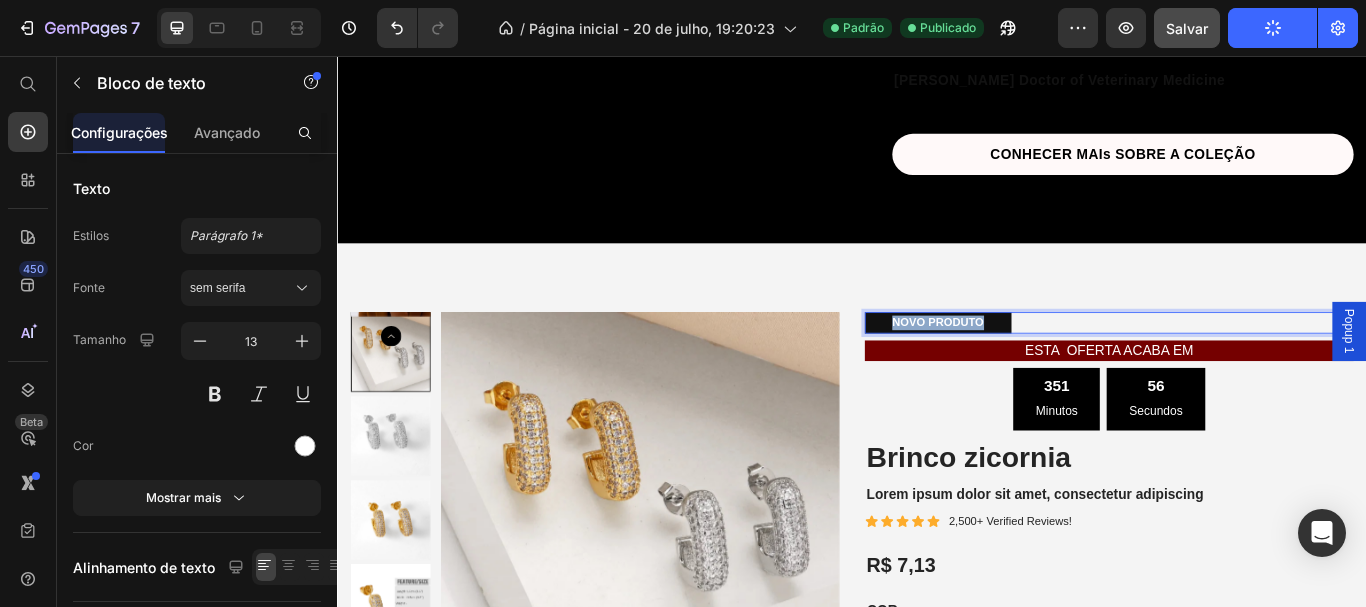 click on "NOVO PRODUTO" at bounding box center [1037, 367] 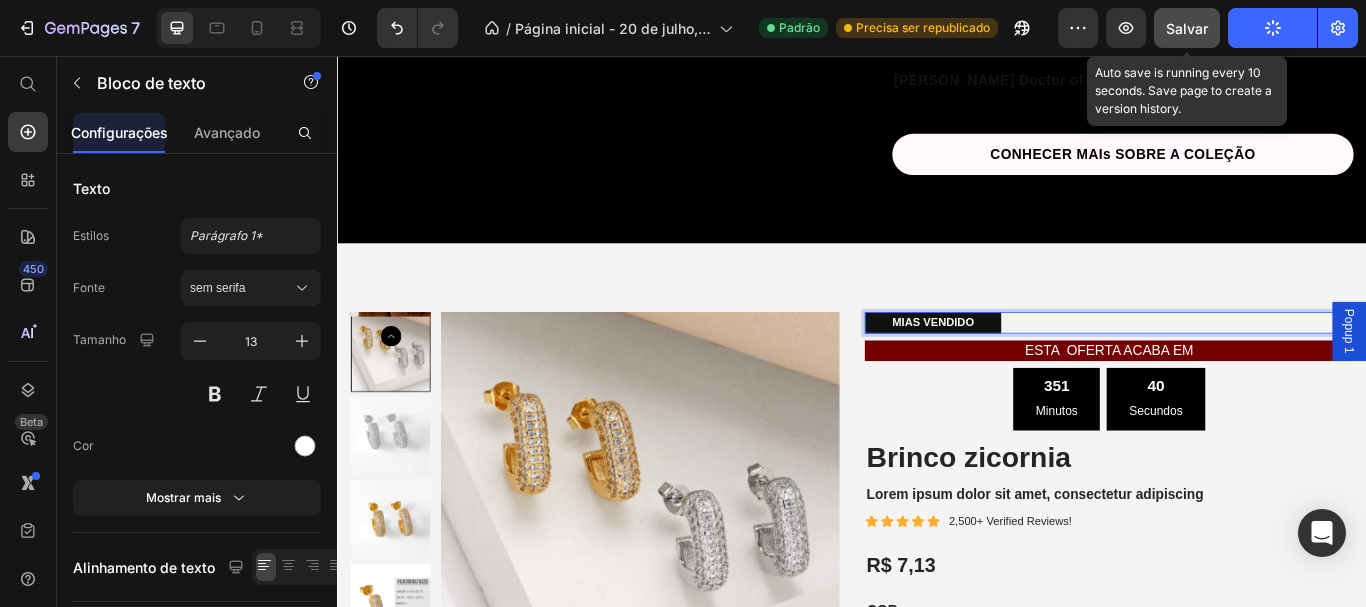 click on "Salvar" 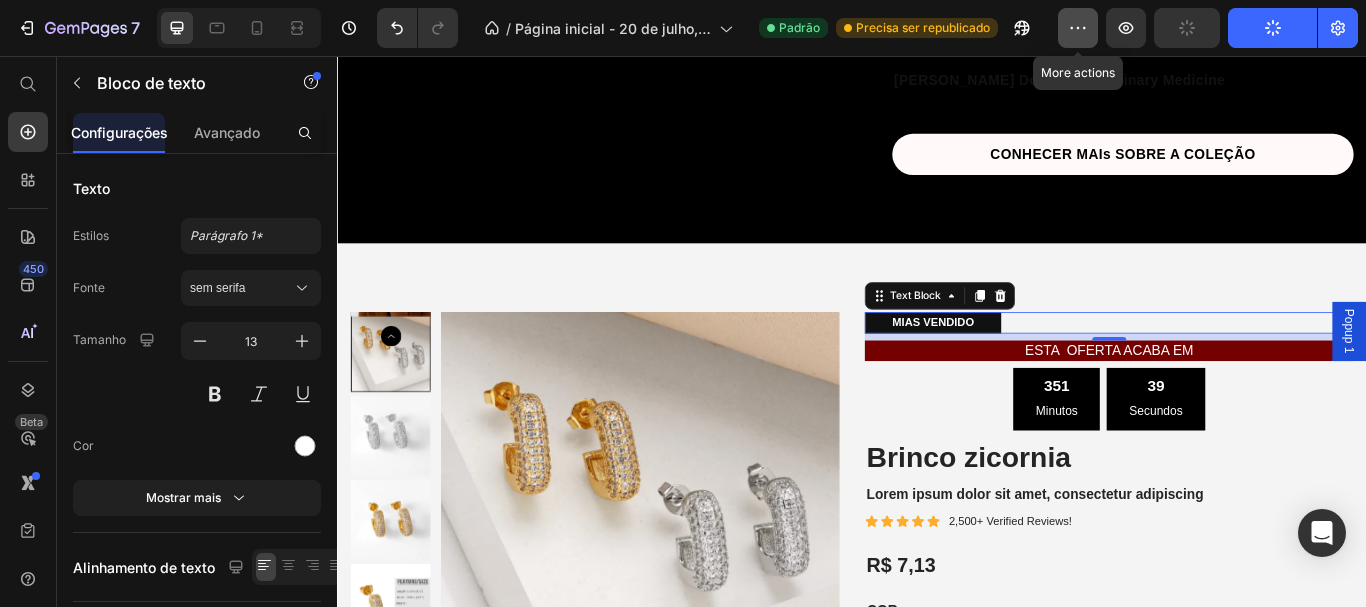click 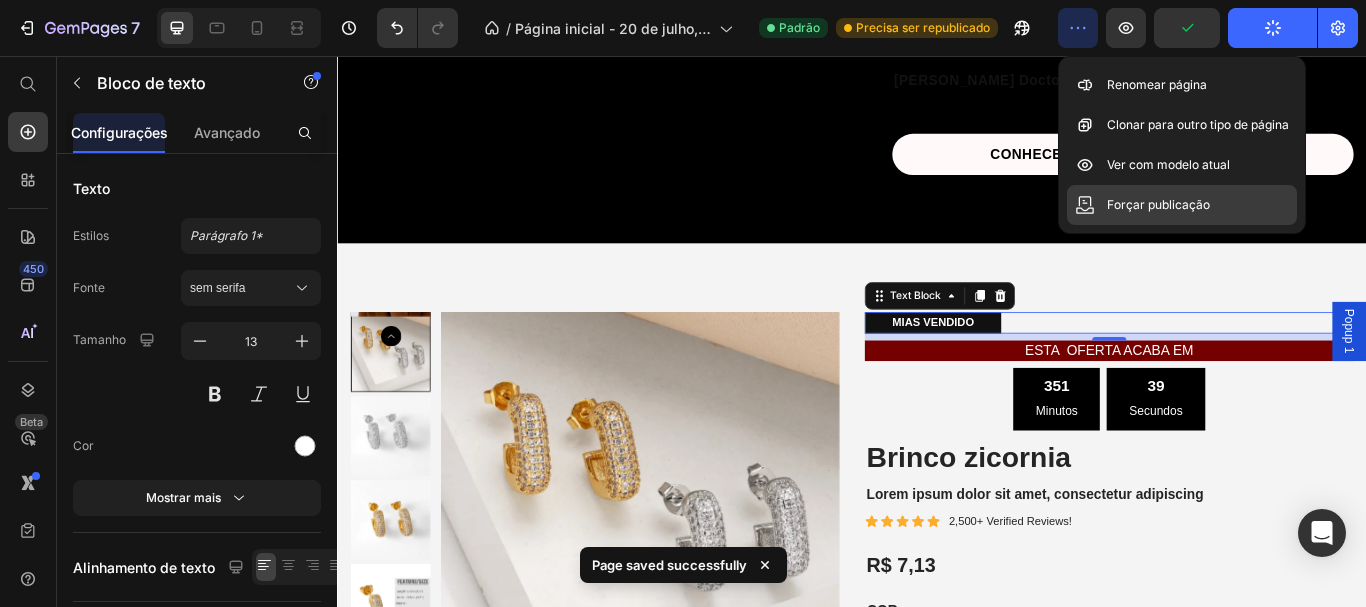 click 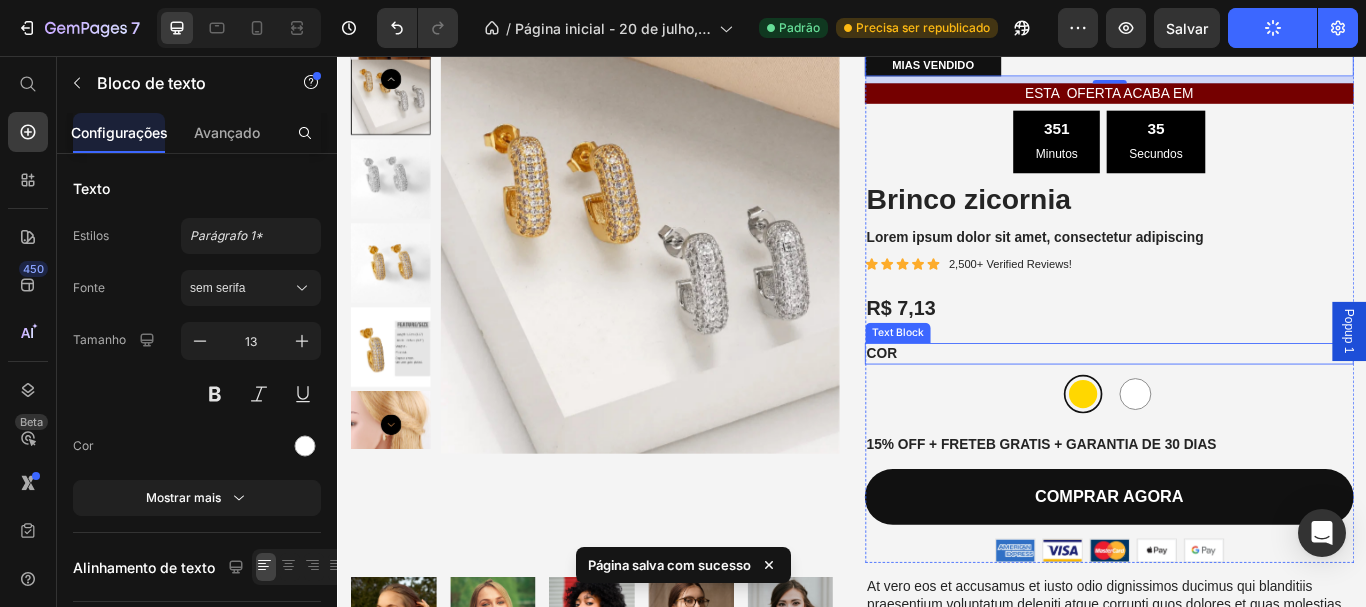 scroll, scrollTop: 7610, scrollLeft: 0, axis: vertical 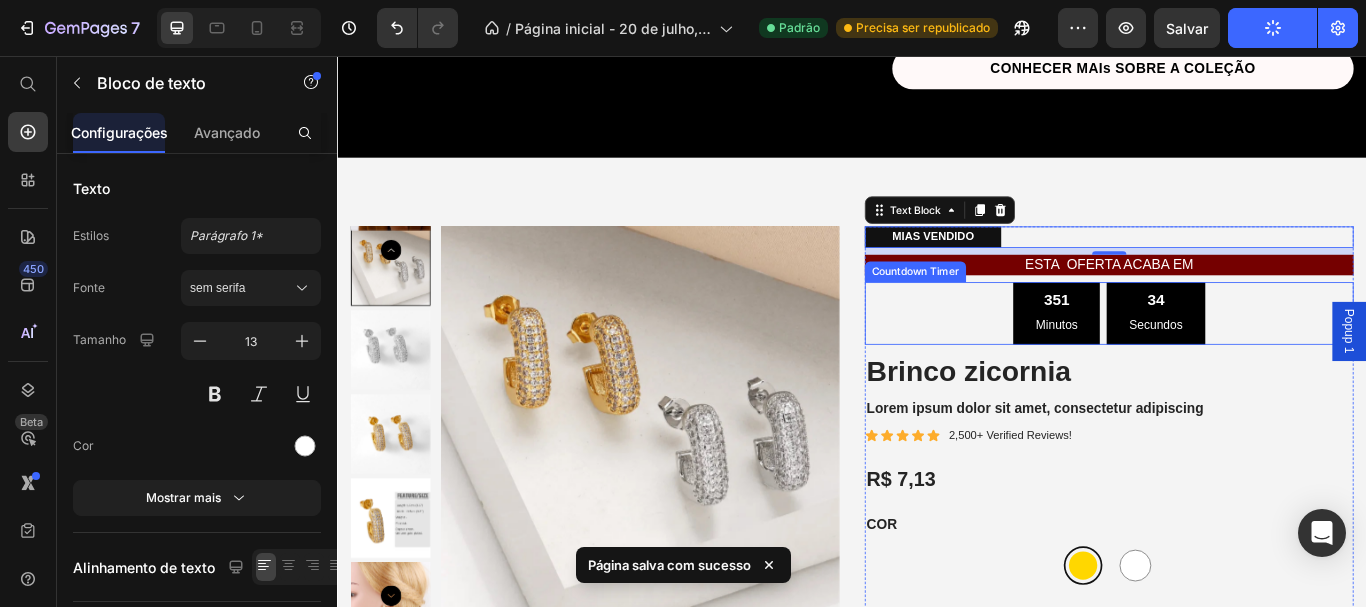 click on "351 Minutos 34 Secundos" at bounding box center [1237, 356] 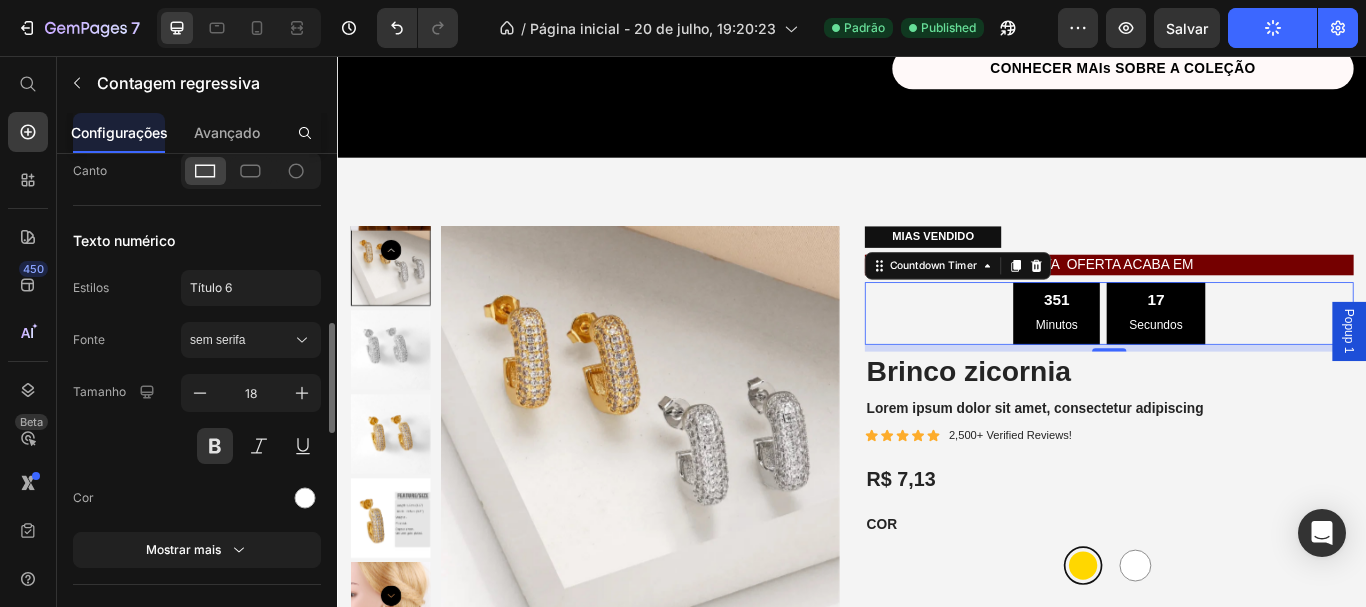 scroll, scrollTop: 1037, scrollLeft: 0, axis: vertical 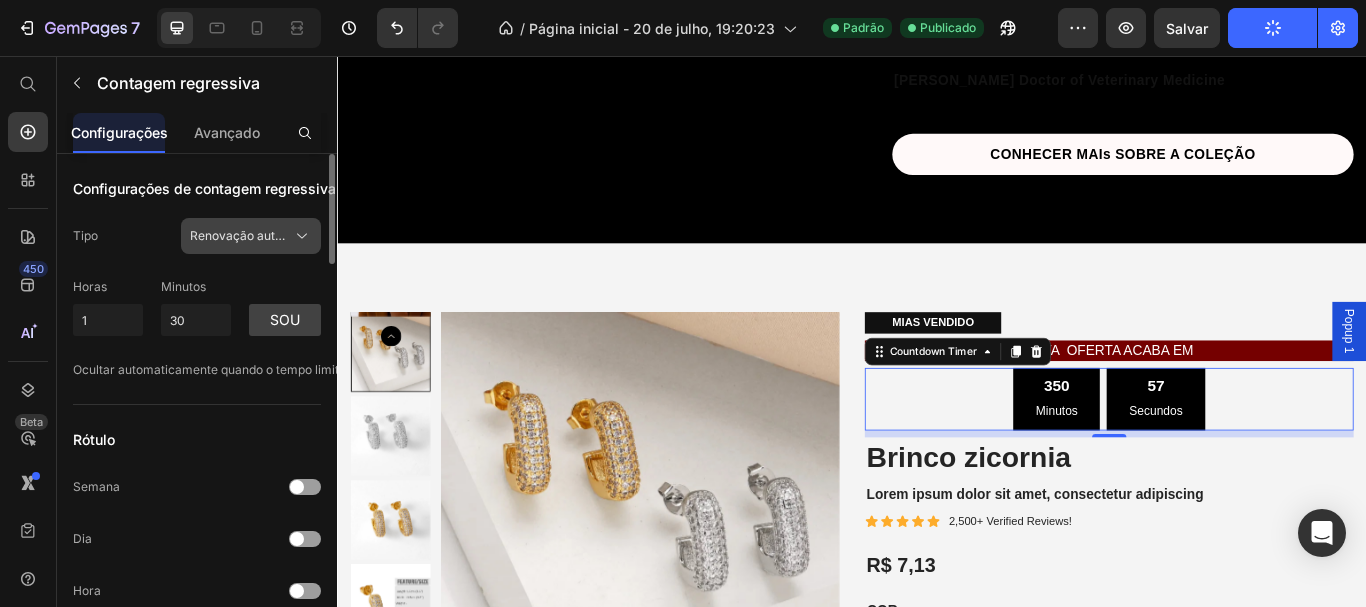 click on "Renovação automática" at bounding box center (251, 236) 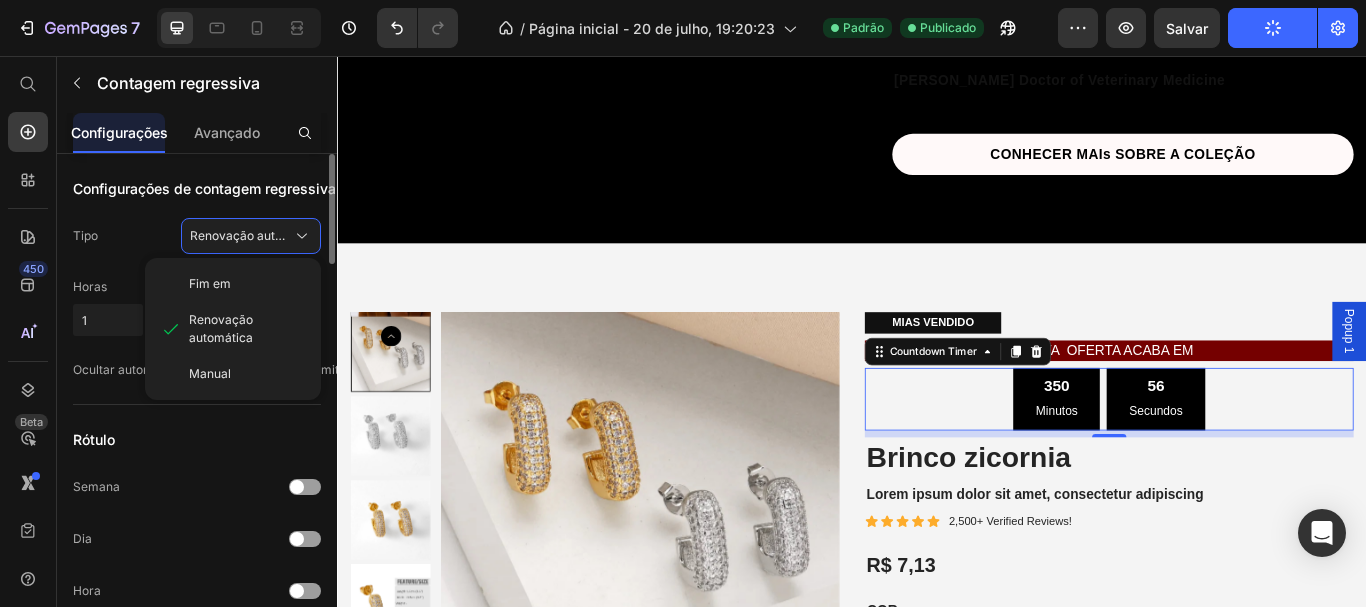 click on "Horas 1 Minutos 30 sou" at bounding box center [197, 303] 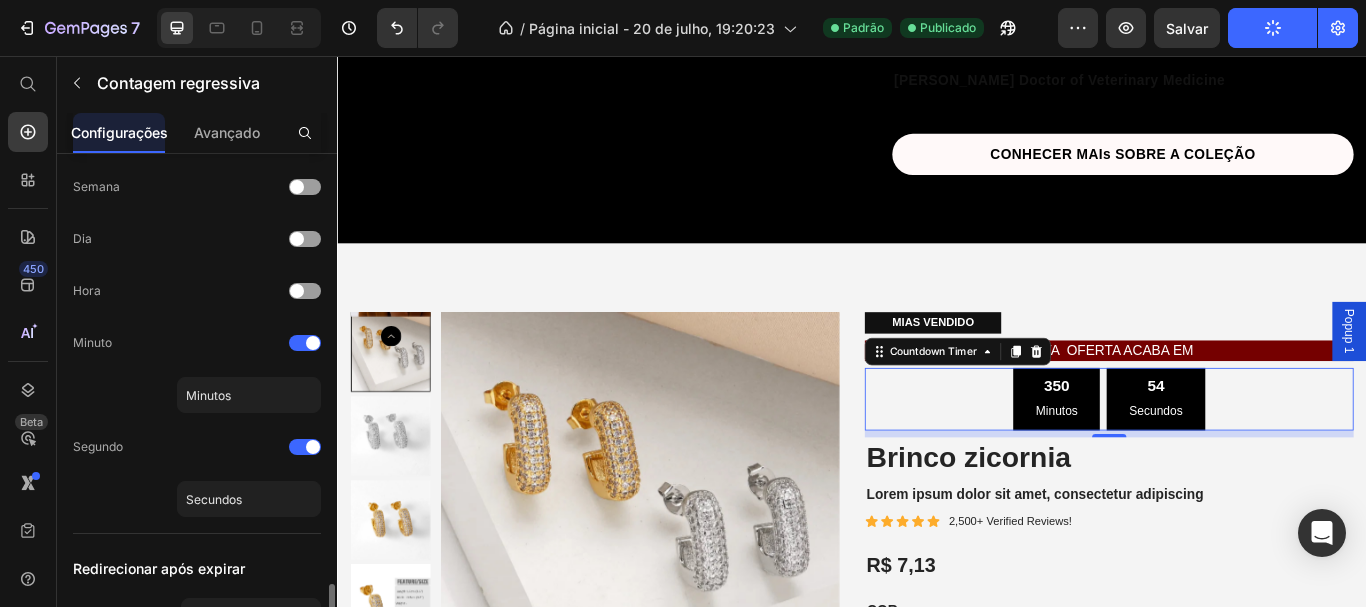 scroll, scrollTop: 600, scrollLeft: 0, axis: vertical 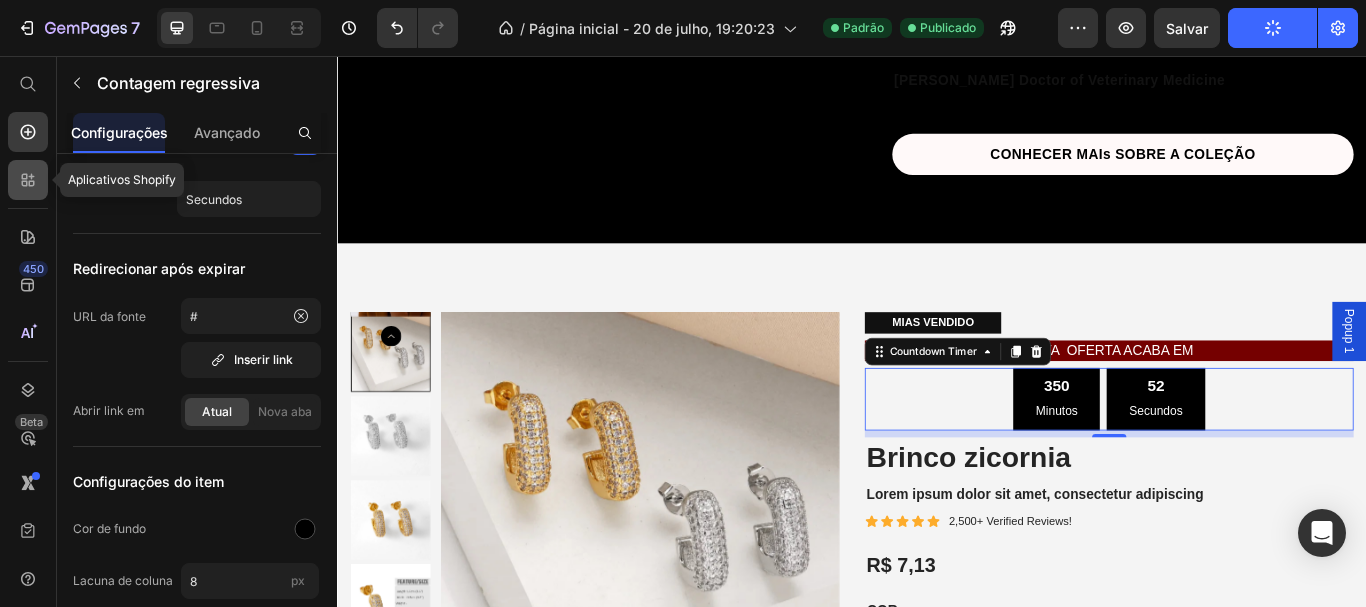 click 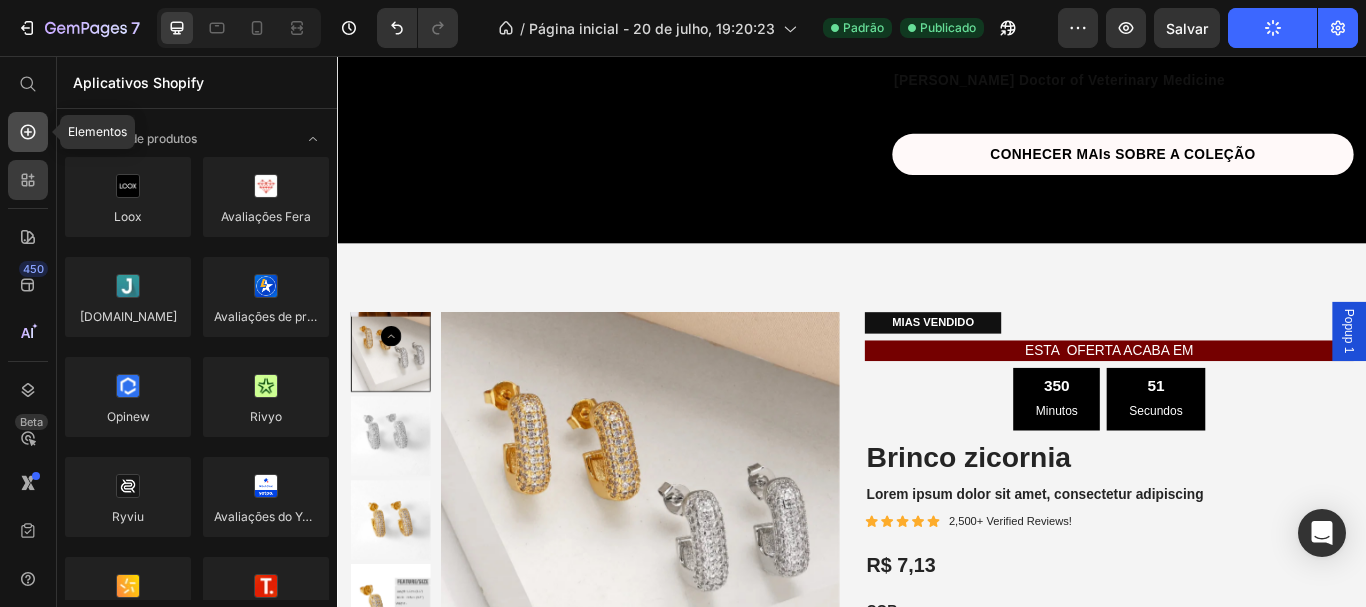 click 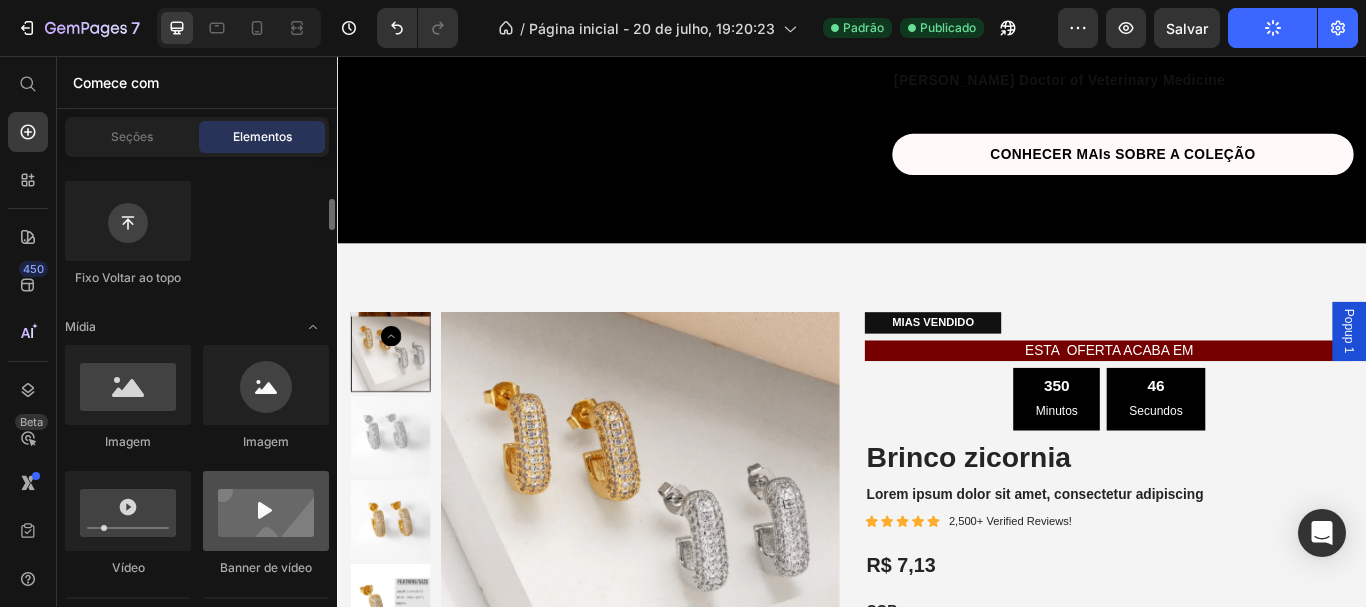 scroll, scrollTop: 500, scrollLeft: 0, axis: vertical 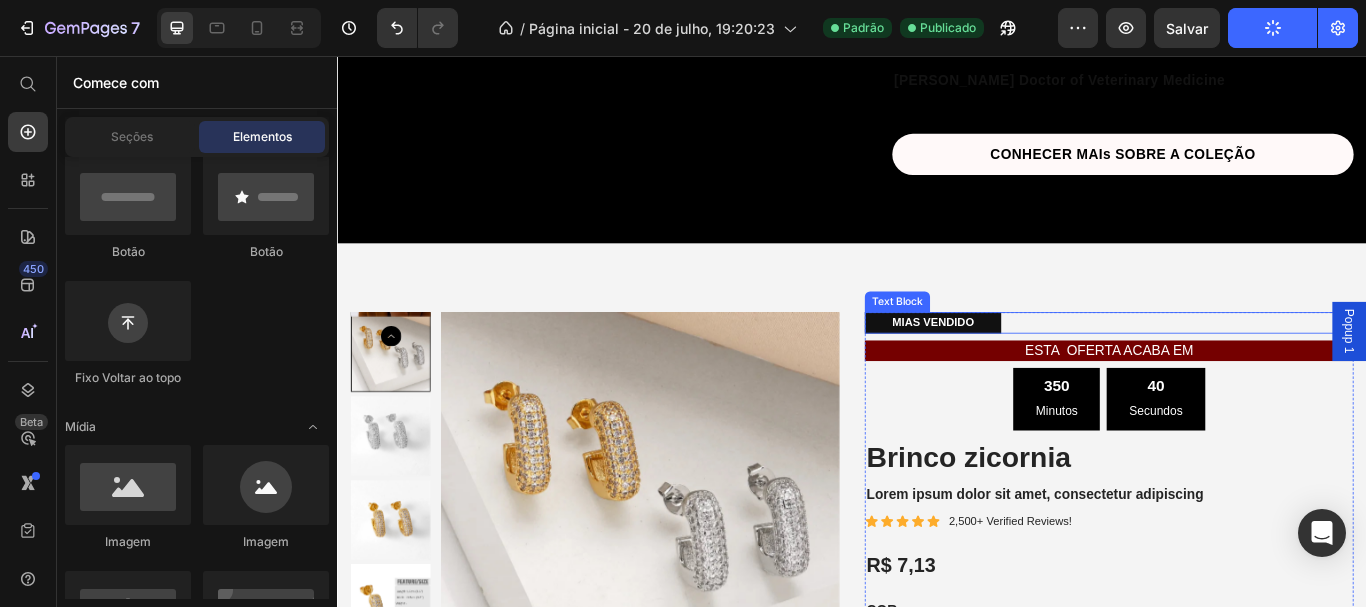 click on "MIAS VENDIDO" at bounding box center (1031, 367) 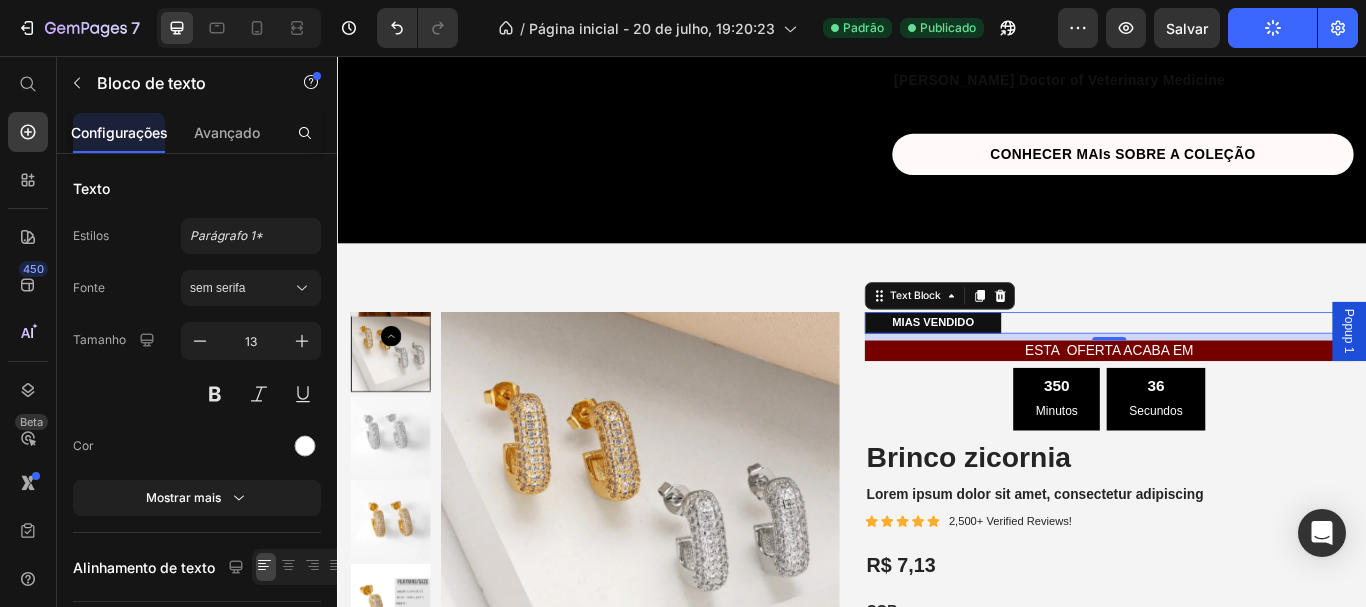 scroll, scrollTop: 300, scrollLeft: 0, axis: vertical 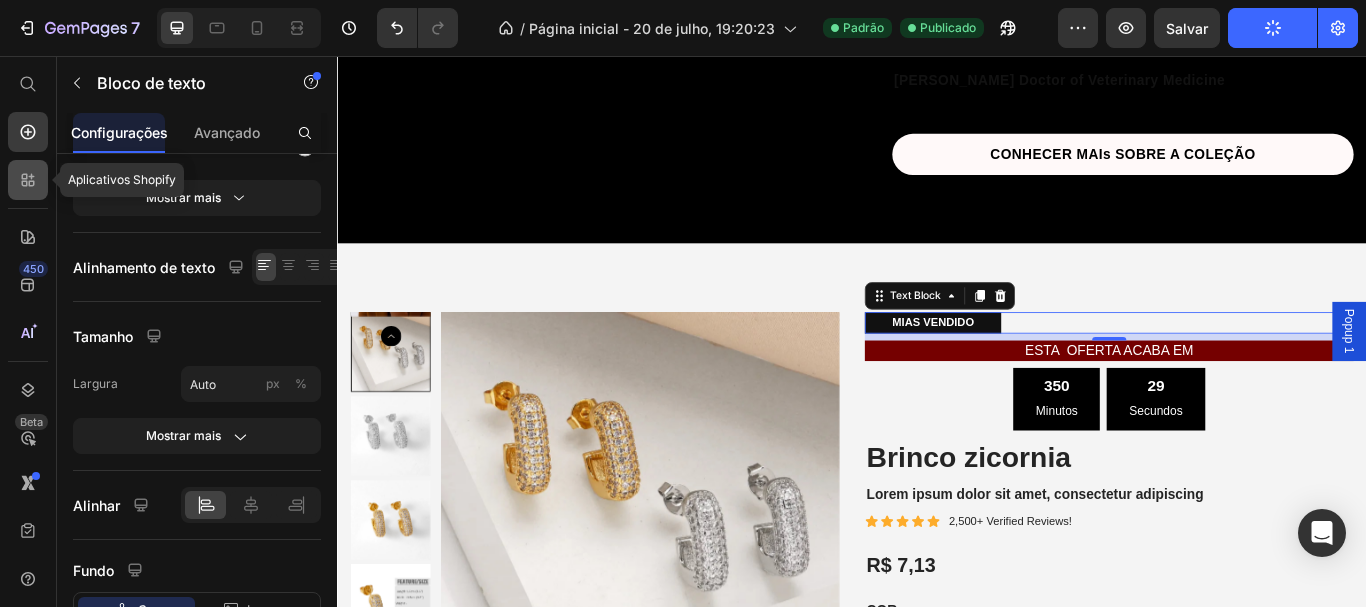 click 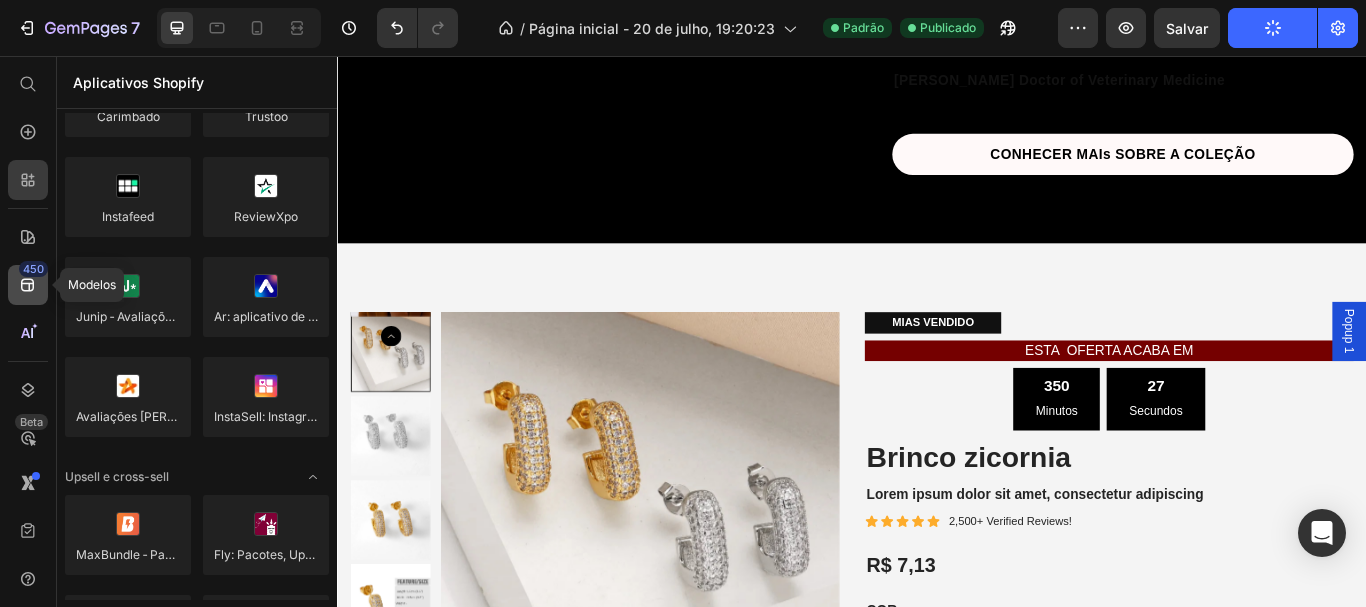 click on "450" at bounding box center [33, 269] 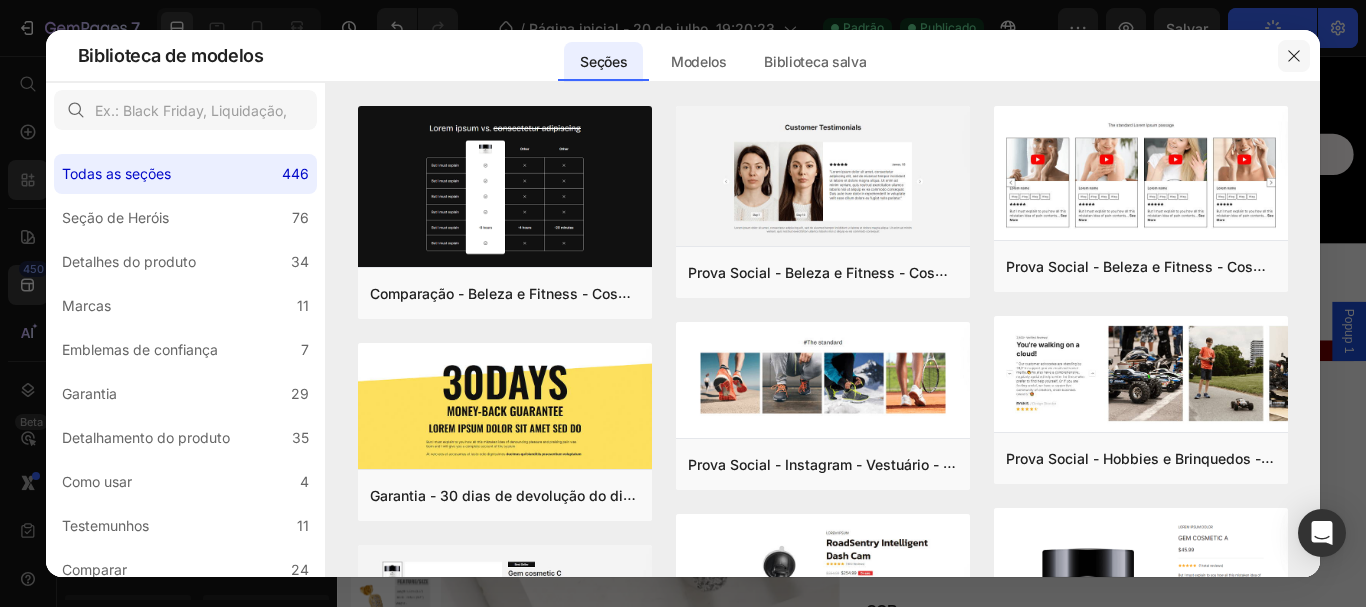 click 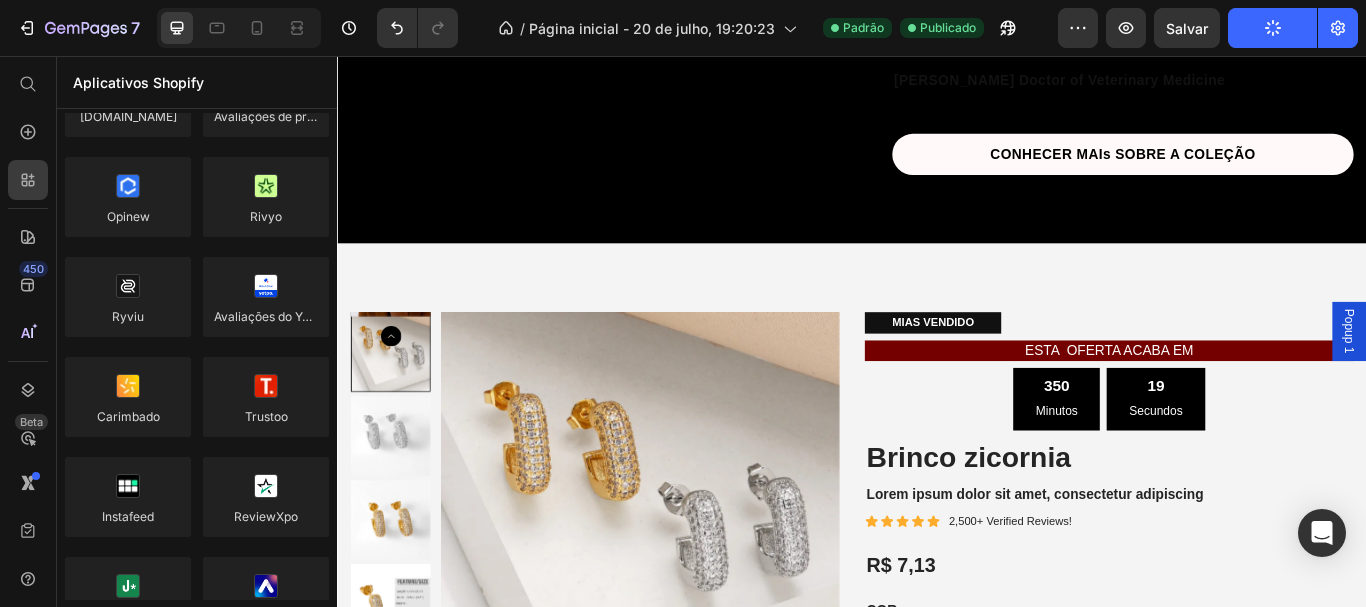 scroll, scrollTop: 0, scrollLeft: 0, axis: both 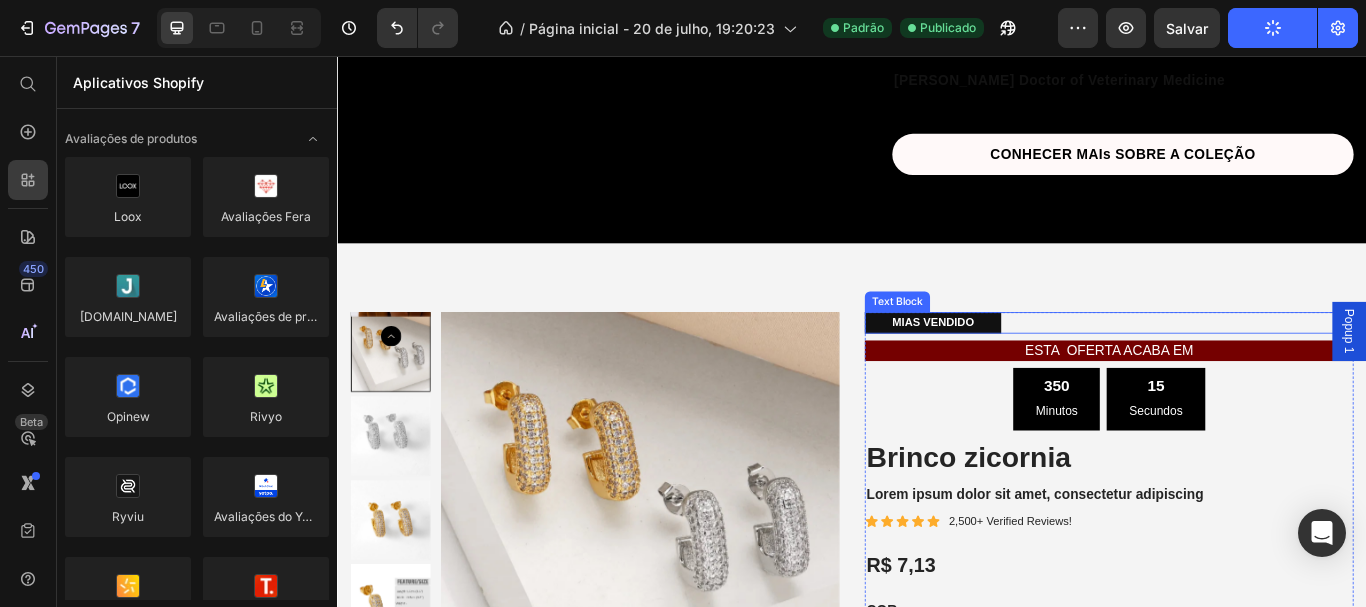 click on "MIAS VENDIDO" at bounding box center [1031, 367] 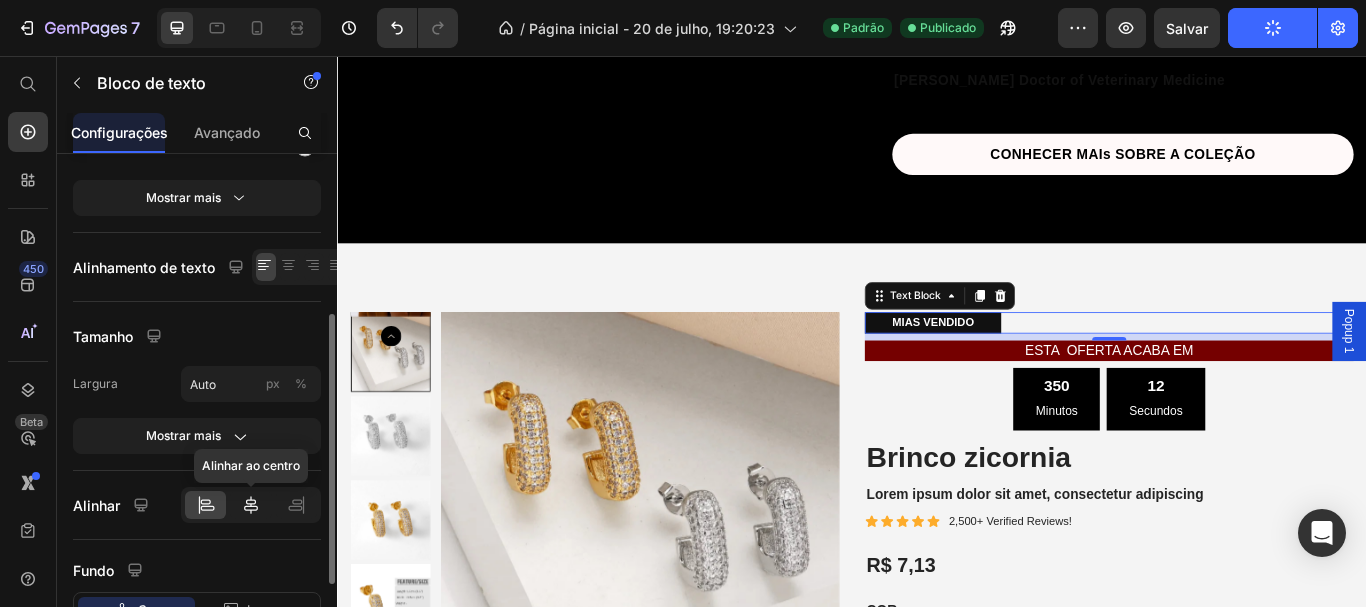 click 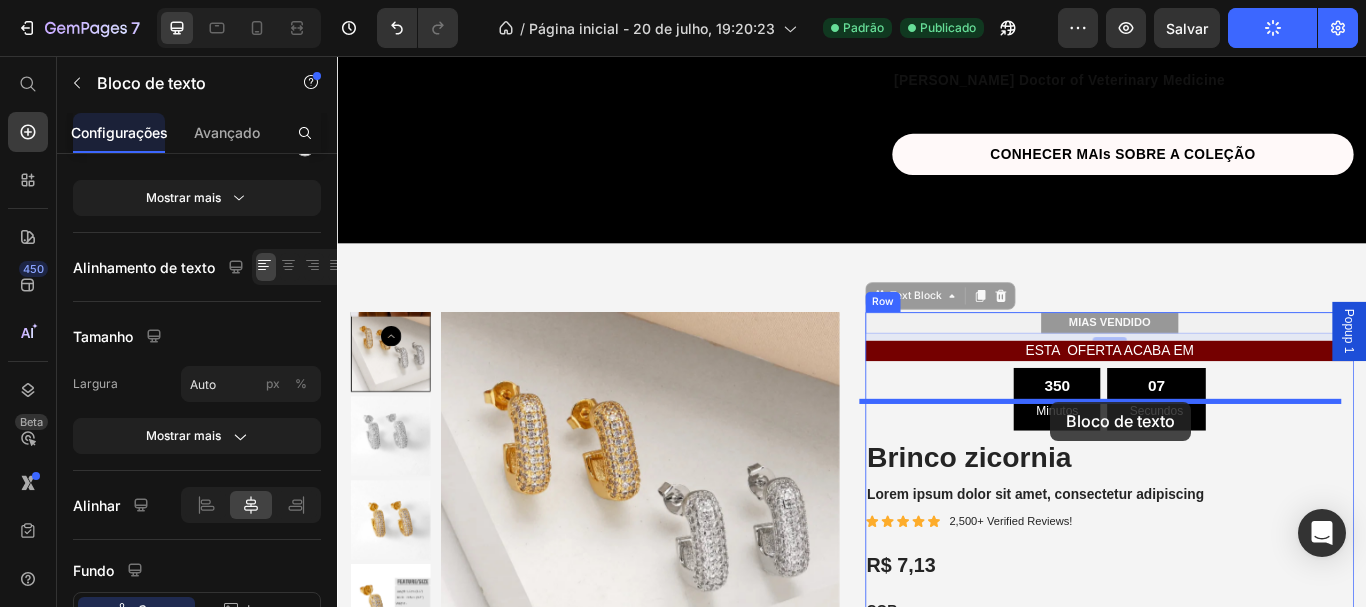 drag, startPoint x: 963, startPoint y: 293, endPoint x: 1168, endPoint y: 464, distance: 266.95694 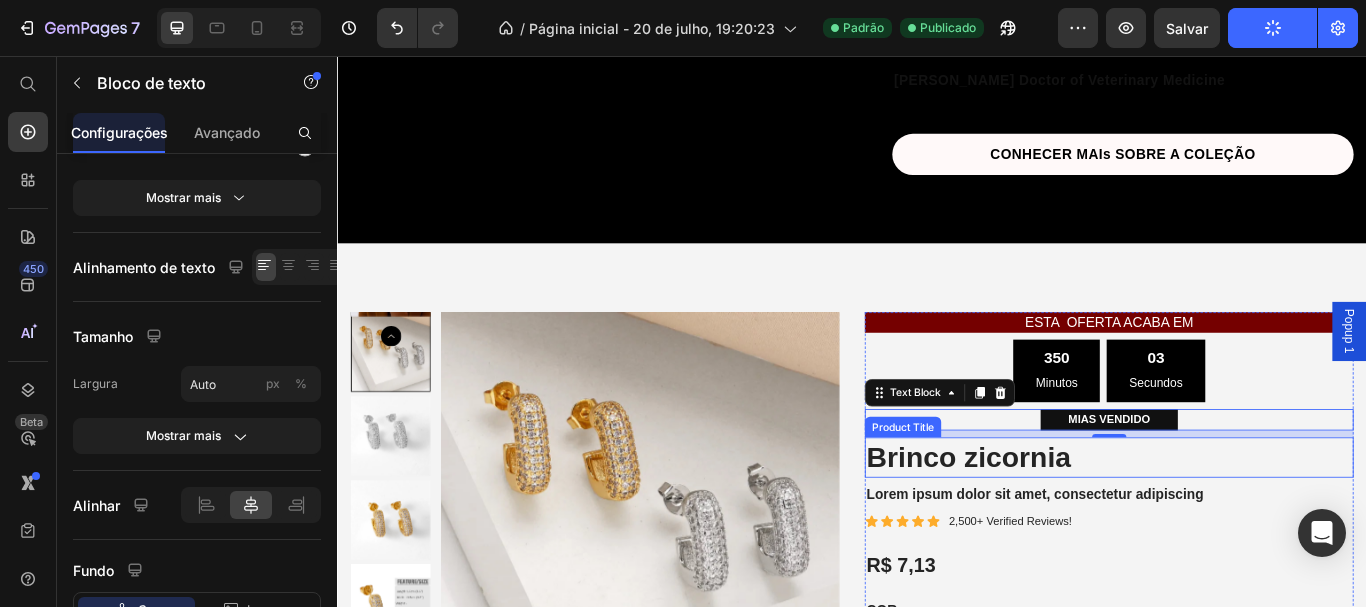 click on "Brinco zicornia" at bounding box center [1237, 524] 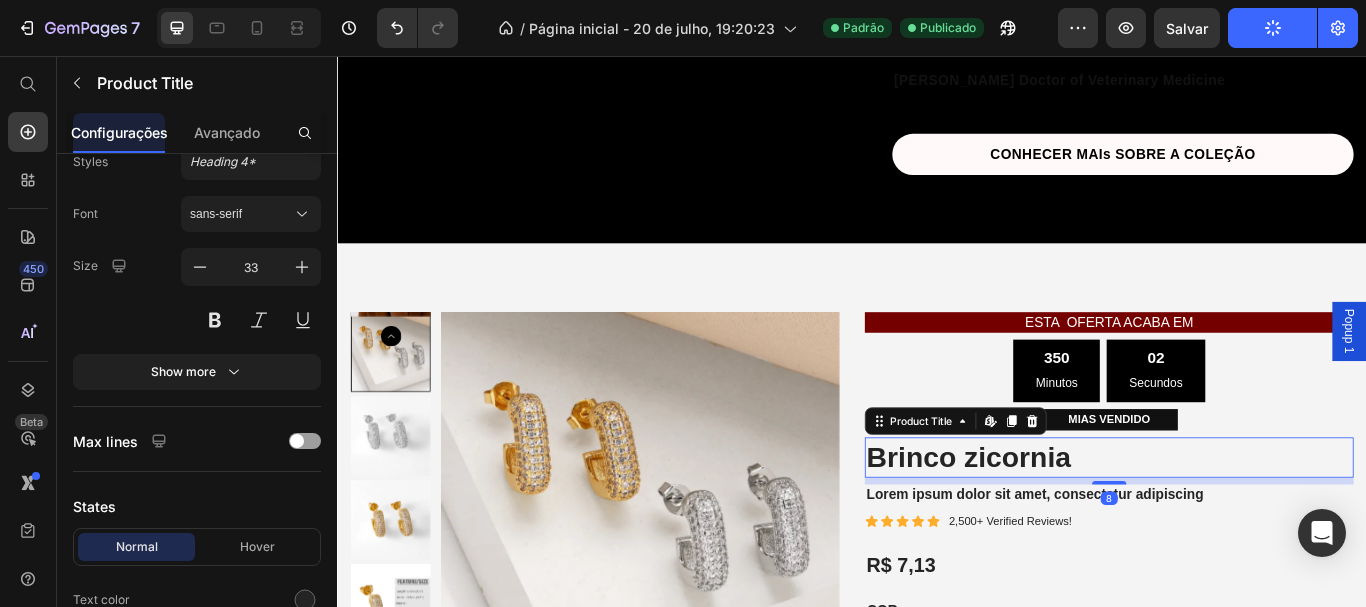 scroll, scrollTop: 0, scrollLeft: 0, axis: both 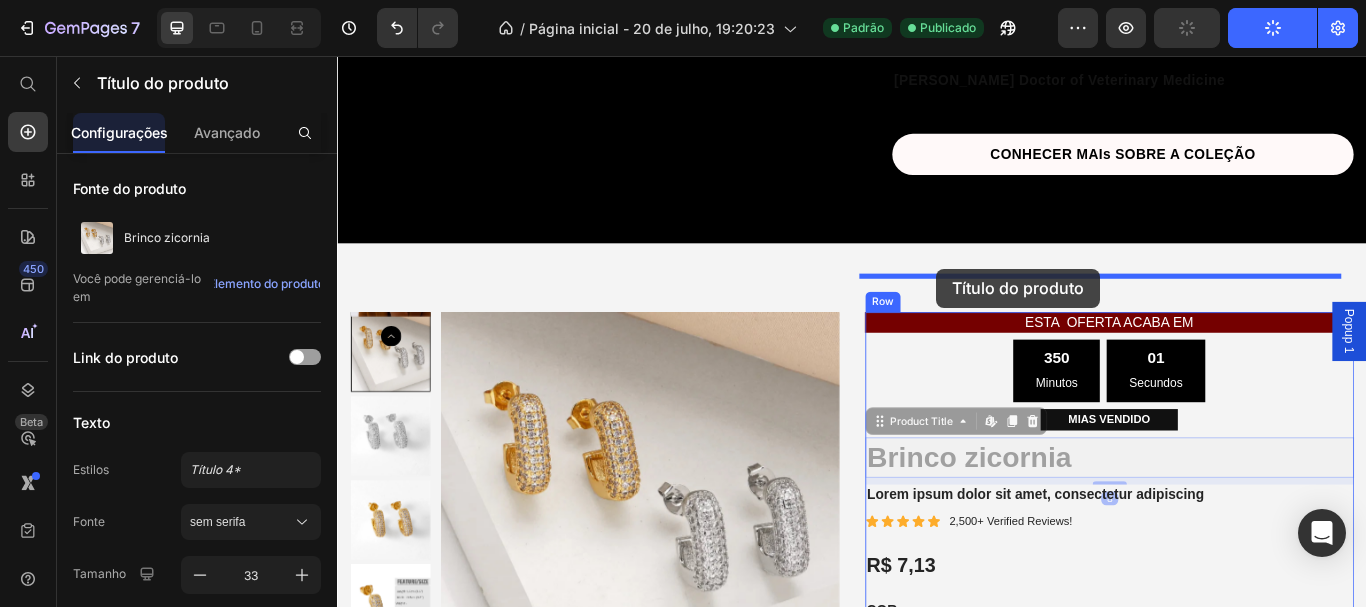 drag, startPoint x: 969, startPoint y: 445, endPoint x: 1036, endPoint y: 303, distance: 157.01274 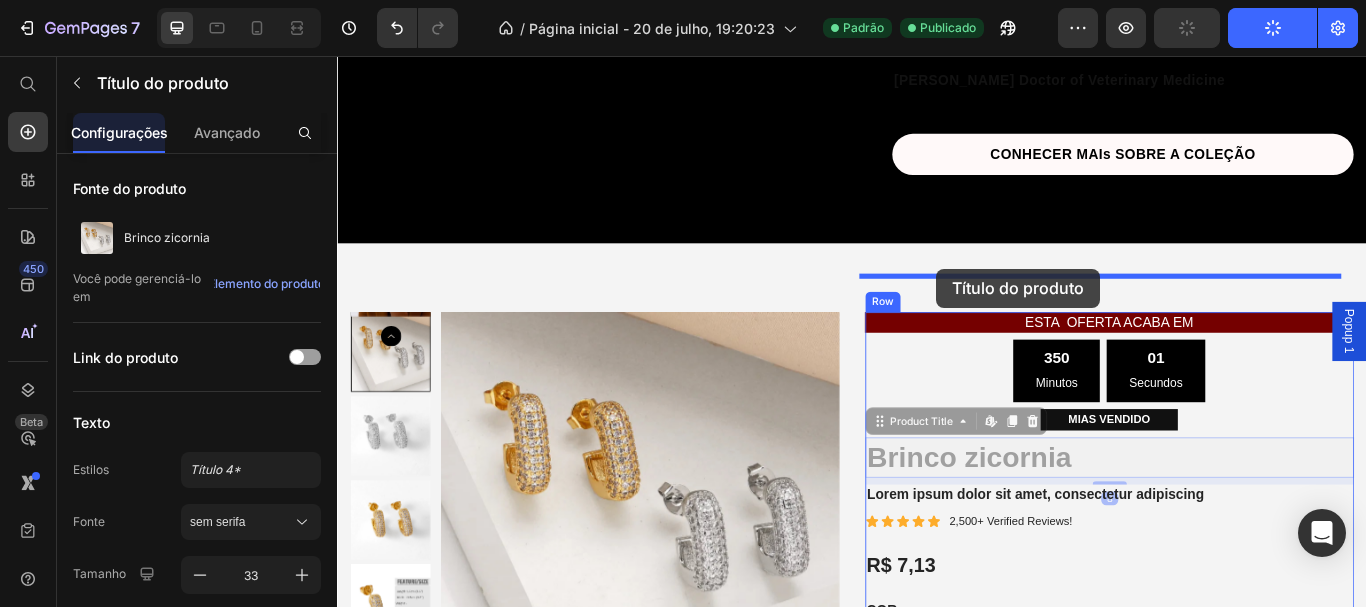 click on "Header Image Image PULSEIRAS COM GRANDE INSPIRAÇÃO  Heading Criação, consciência e presença — forjadas em metal nobre. Text block Há histórias que não precisam de palavras — apenas de brilho, forma e presença. Esta pulseira não é apenas um acessório, é um sussurro elegante que revela um mundo de sofisticação silenciosa. [PERSON_NAME] para quem entende que o verdadeiro valor está nos detalhes que encantam sem pedir licença.   Text block [PERSON_NAME] Doctor of Veterinary Medicine Text block CONHECER MAIs SOBRE A COLEÇÃO Button Row Row Section 12/25
Product Images ESTA  OFERTA ACABA EM  Heading 350 Minutos 01 Secundos Countdown Timer MIAS VENDIDO Text Block Brinco zicornia Product Title   Edit content in Shopify 8 Brinco zicornia Product Title   Edit content in Shopify 8 Lorem ipsum dolor sit amet, consectetur adipiscing Text Block Icon Icon Icon Icon Icon Icon List 2,500+ Verified Reviews! Text Block Row R$ 7,13 Product Price COR Text Block Gold Gold White White Image" at bounding box center (937, -975) 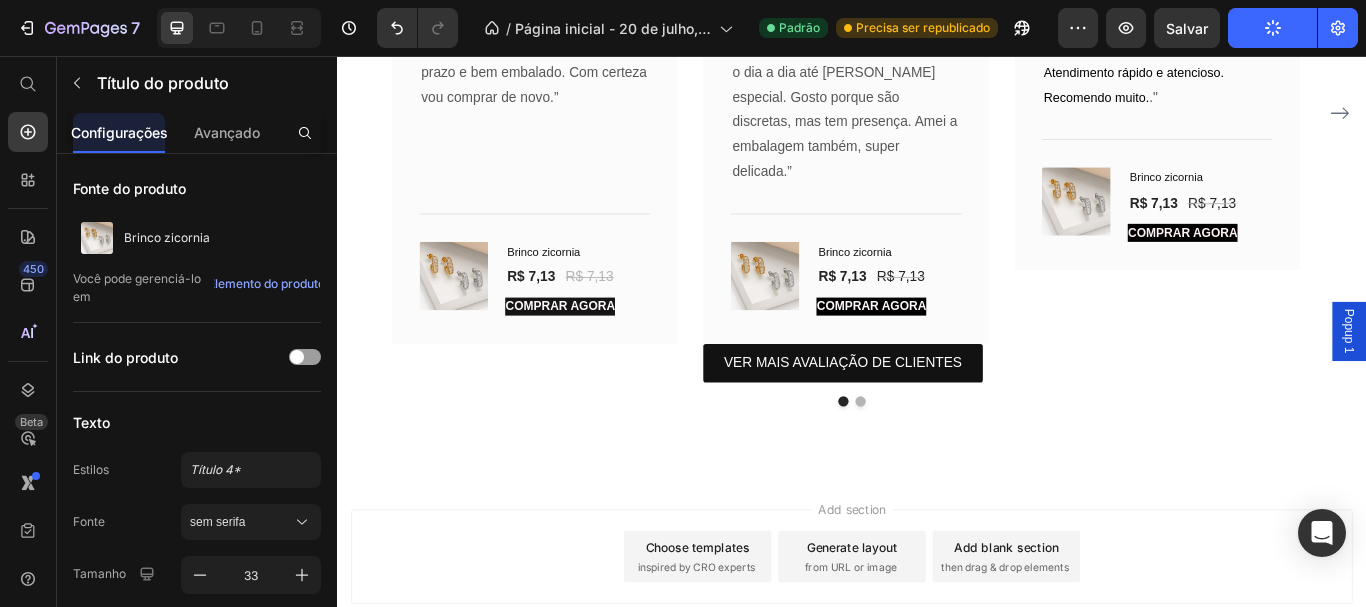 scroll, scrollTop: 12273, scrollLeft: 0, axis: vertical 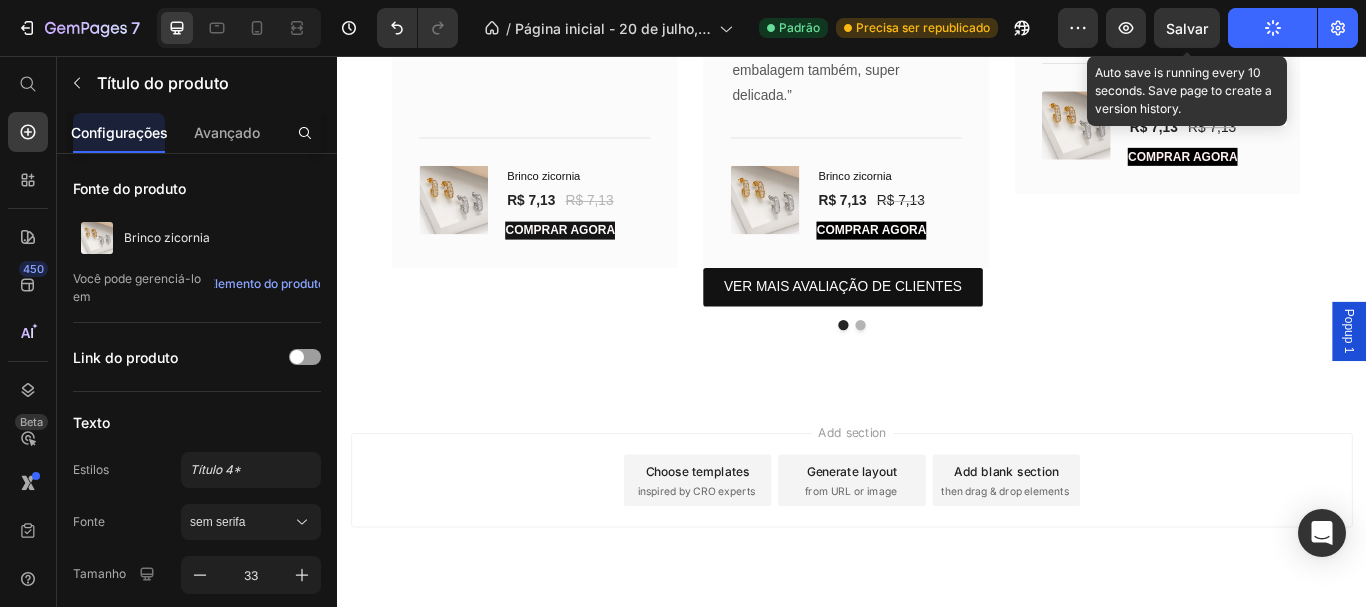 click on "Salvar" at bounding box center [1187, 28] 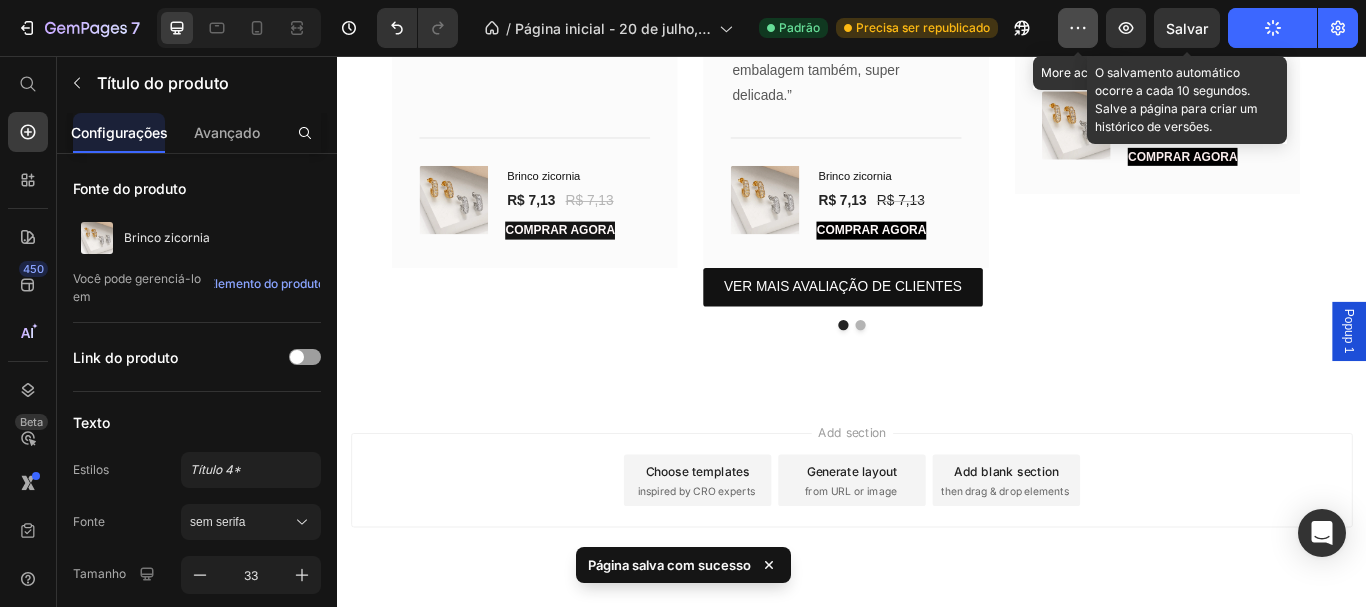 click 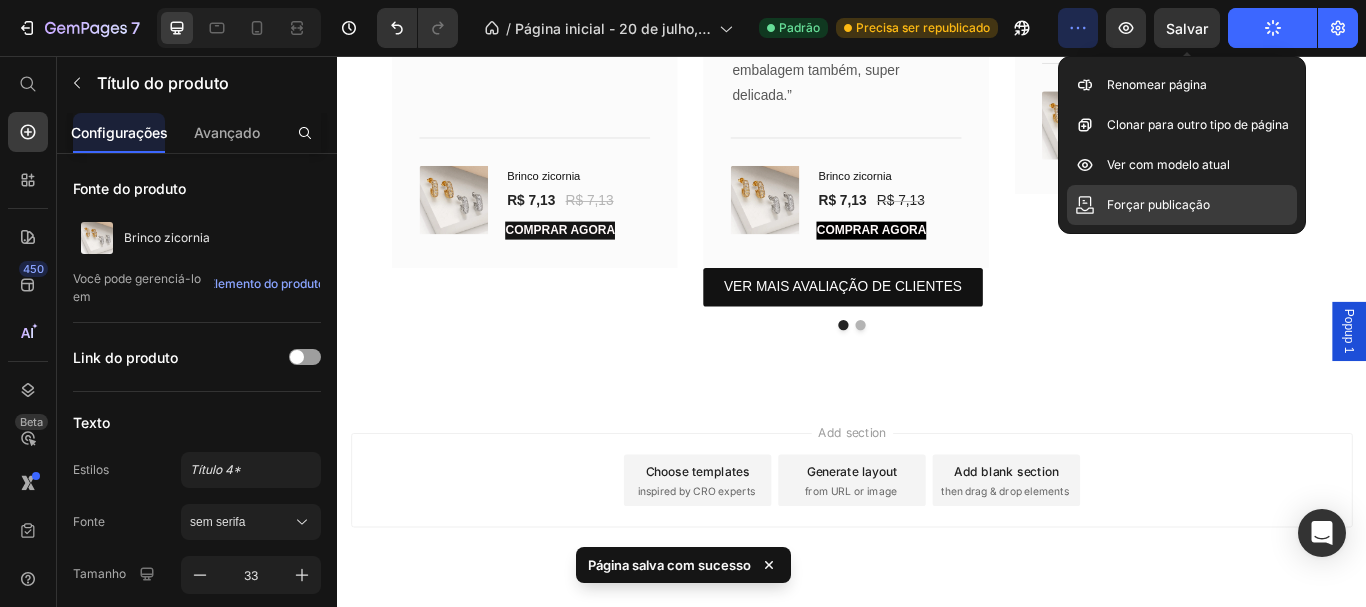 drag, startPoint x: 1114, startPoint y: 217, endPoint x: 902, endPoint y: 177, distance: 215.74059 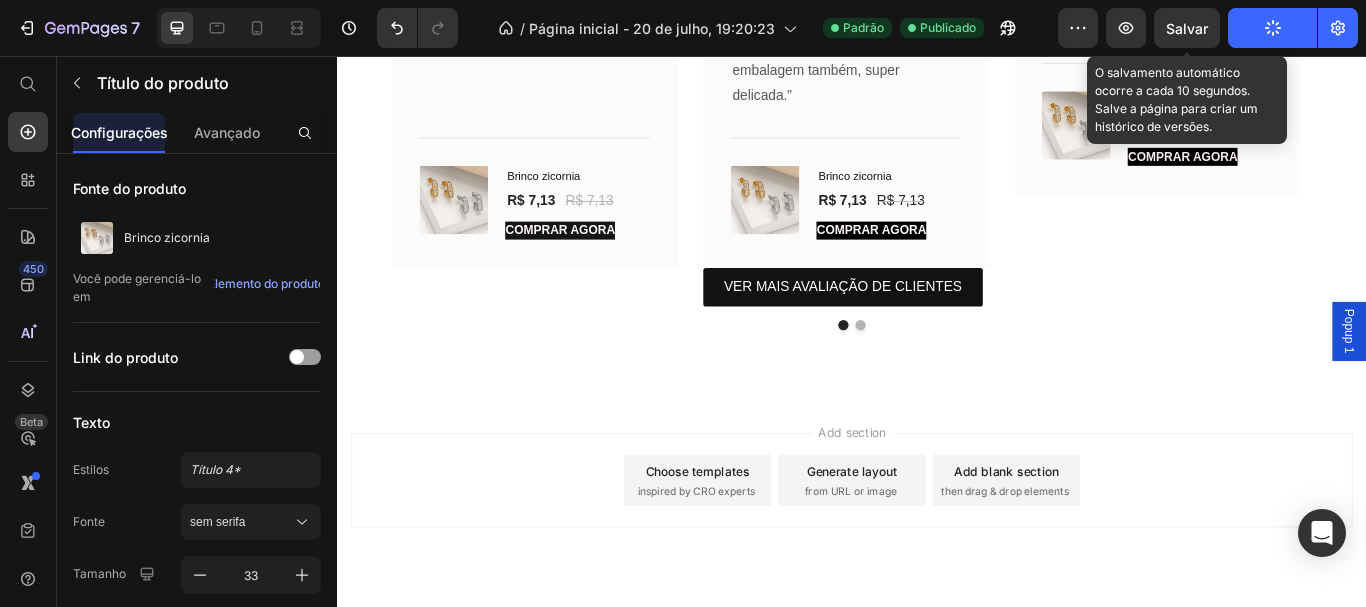 click on "Salvar" 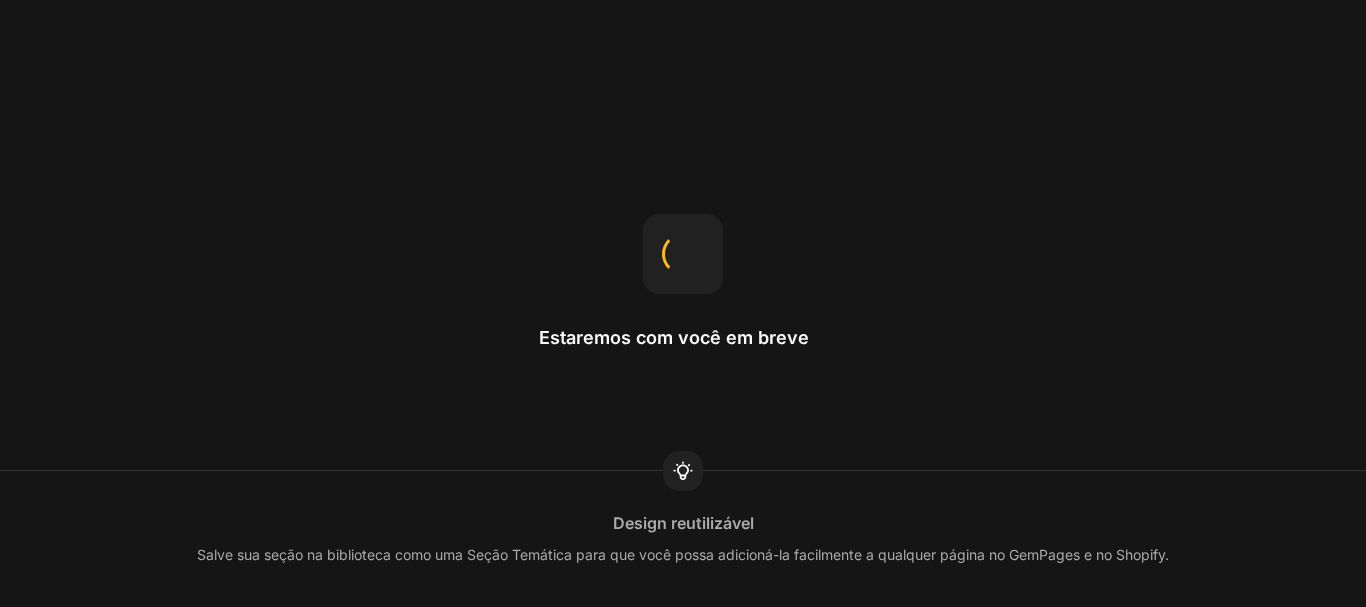 scroll, scrollTop: 0, scrollLeft: 0, axis: both 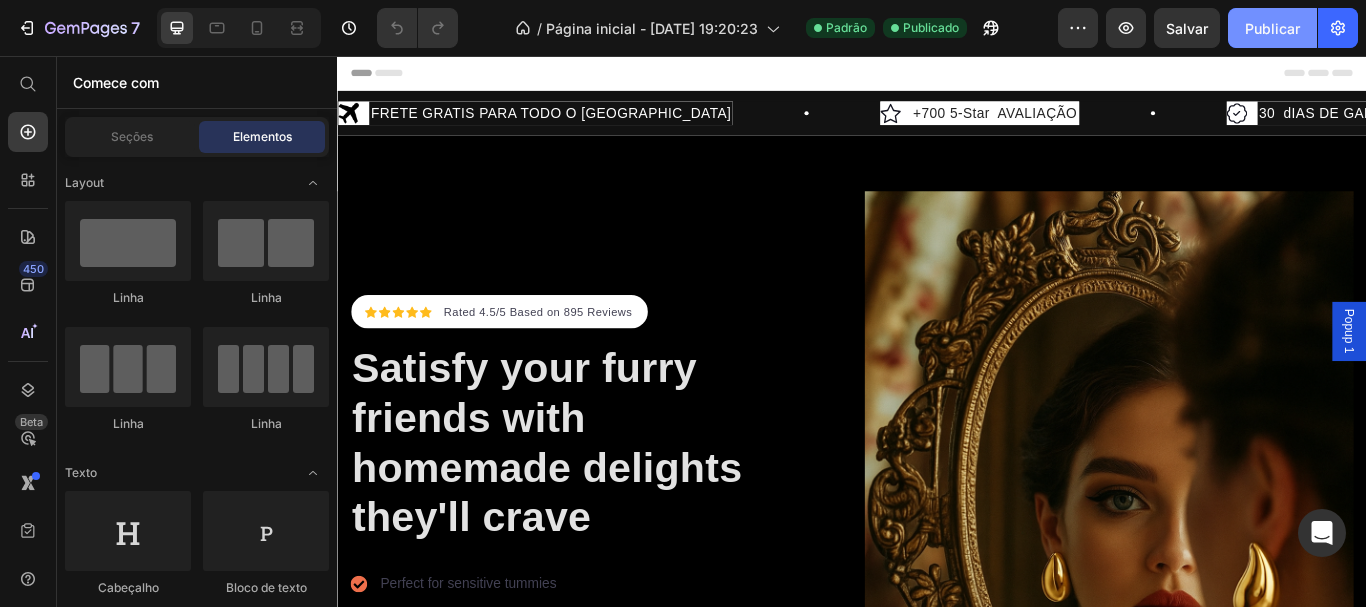 click on "Publicar" at bounding box center [1272, 28] 